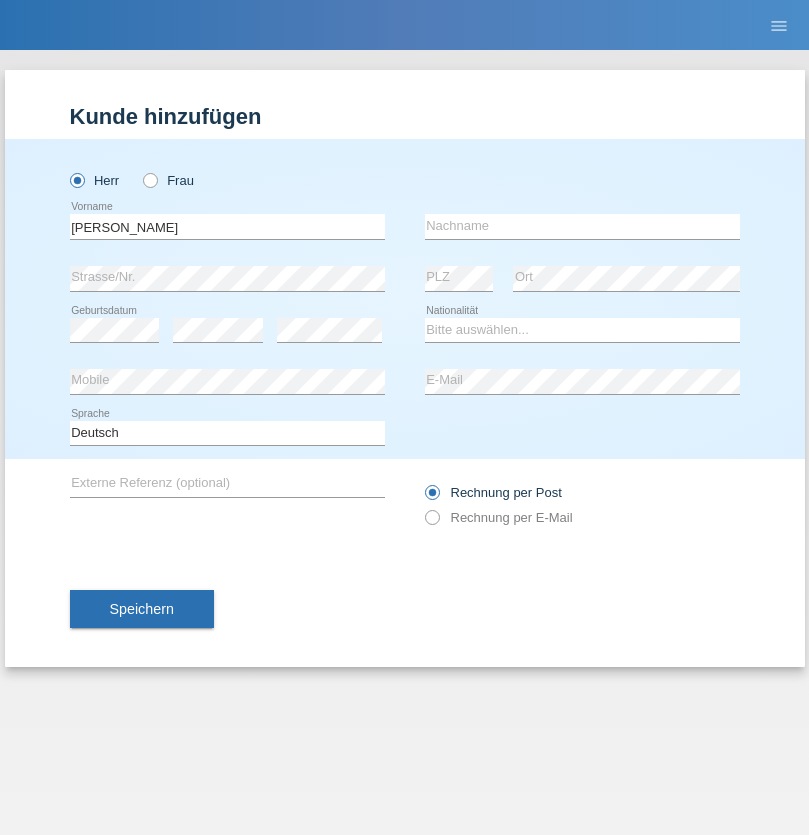 scroll, scrollTop: 0, scrollLeft: 0, axis: both 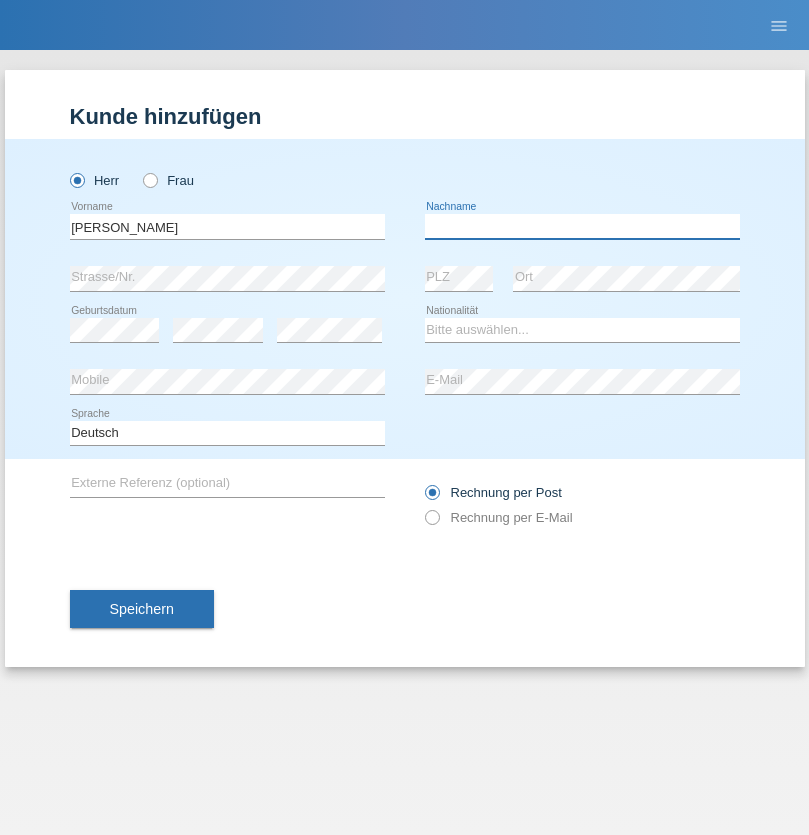 click at bounding box center [582, 226] 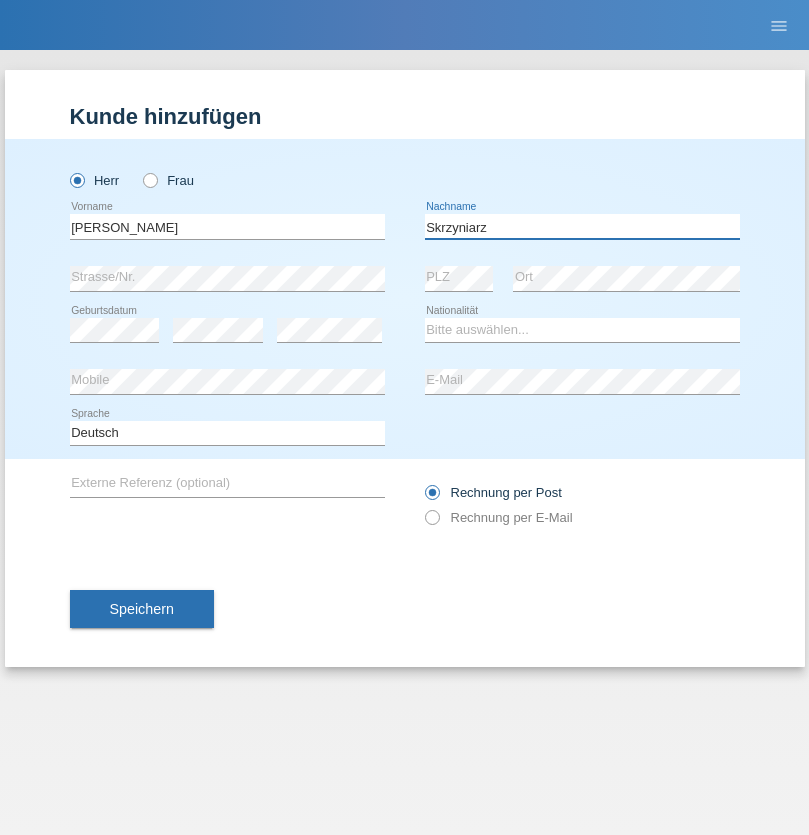 type on "Skrzyniarz" 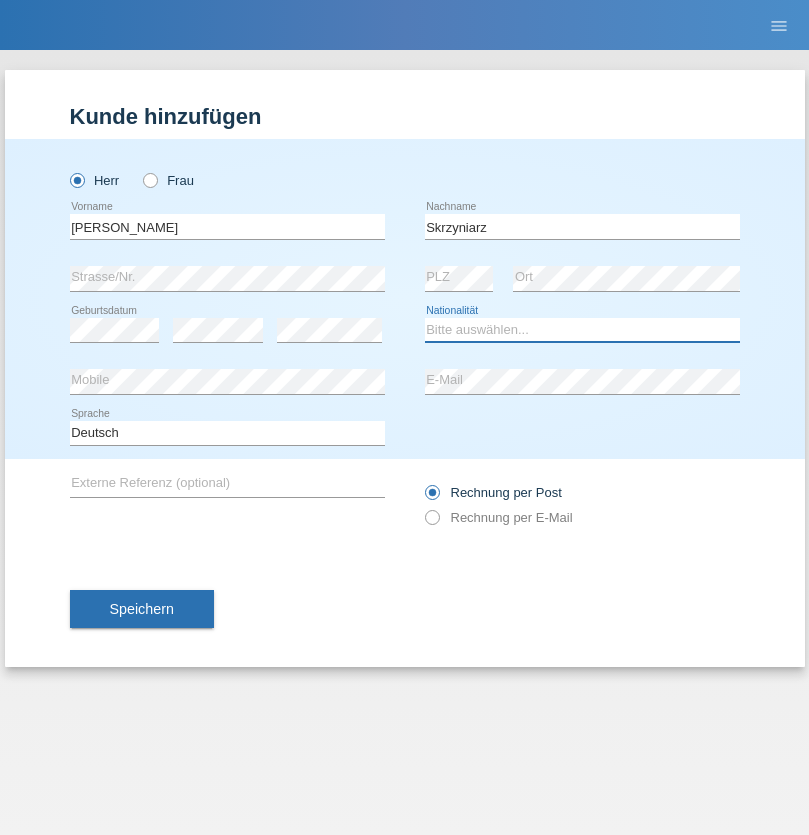 select on "PL" 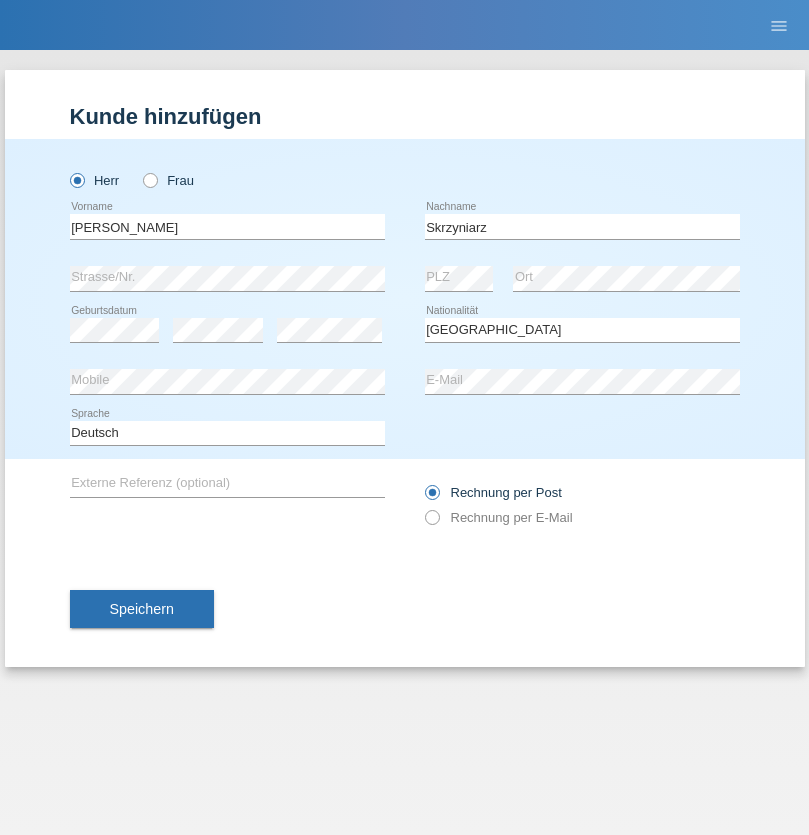 select on "C" 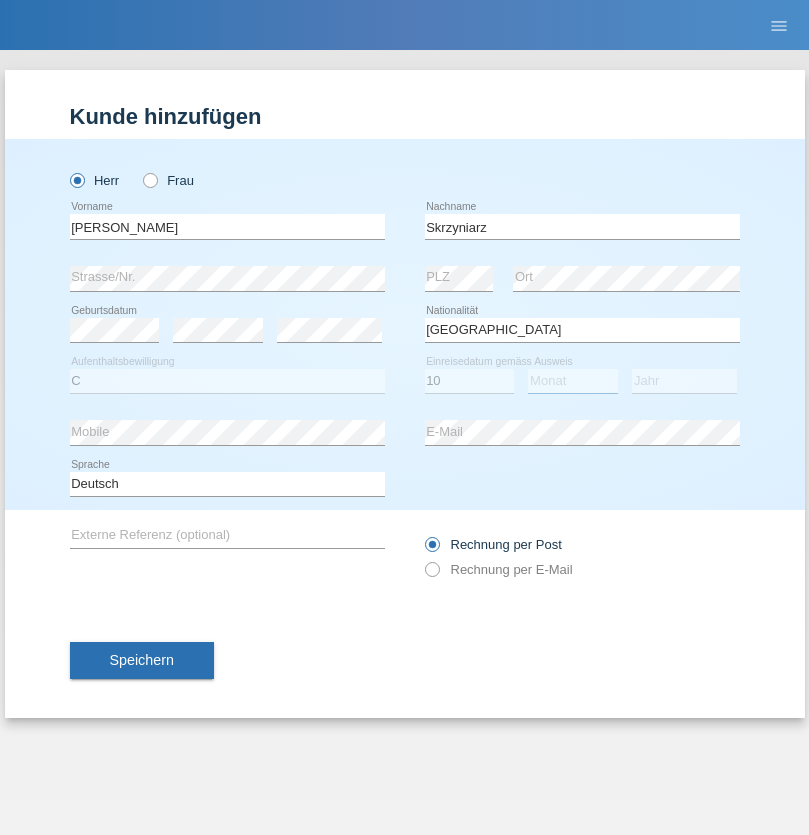 select on "05" 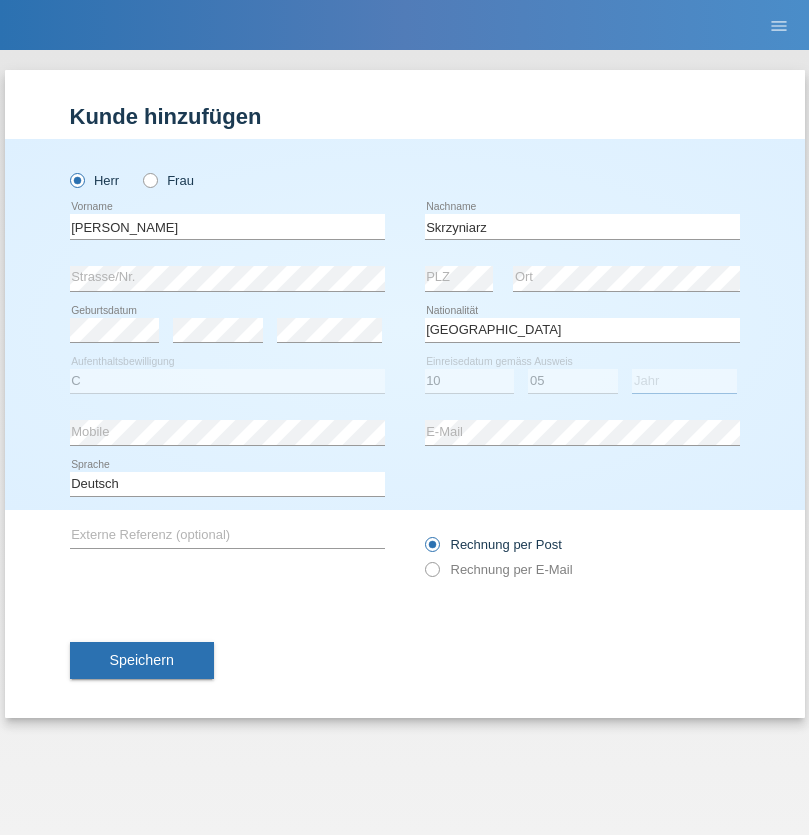 select on "1985" 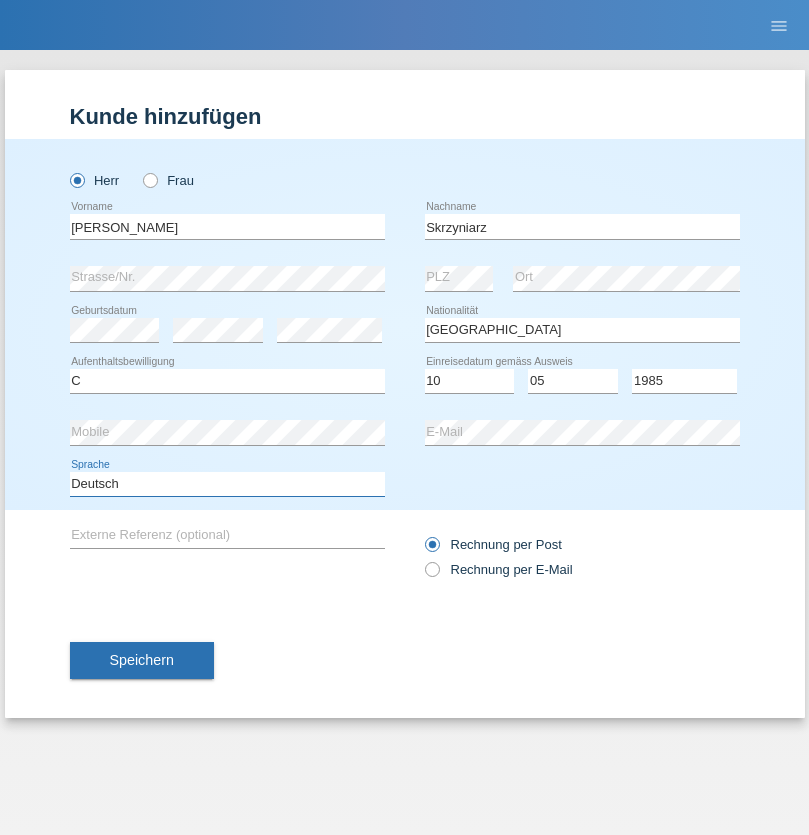 select on "en" 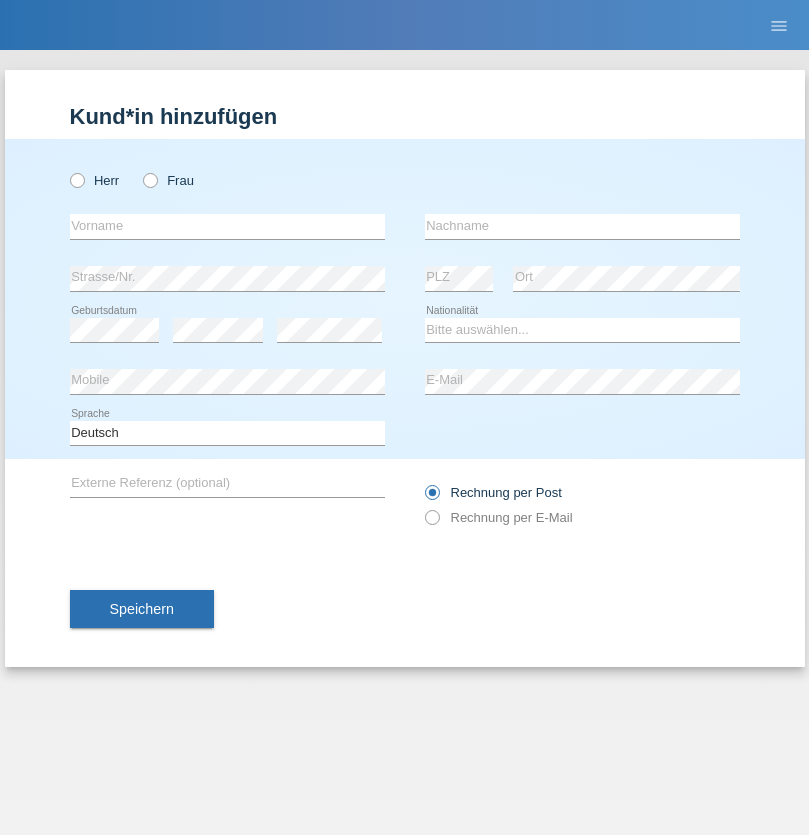scroll, scrollTop: 0, scrollLeft: 0, axis: both 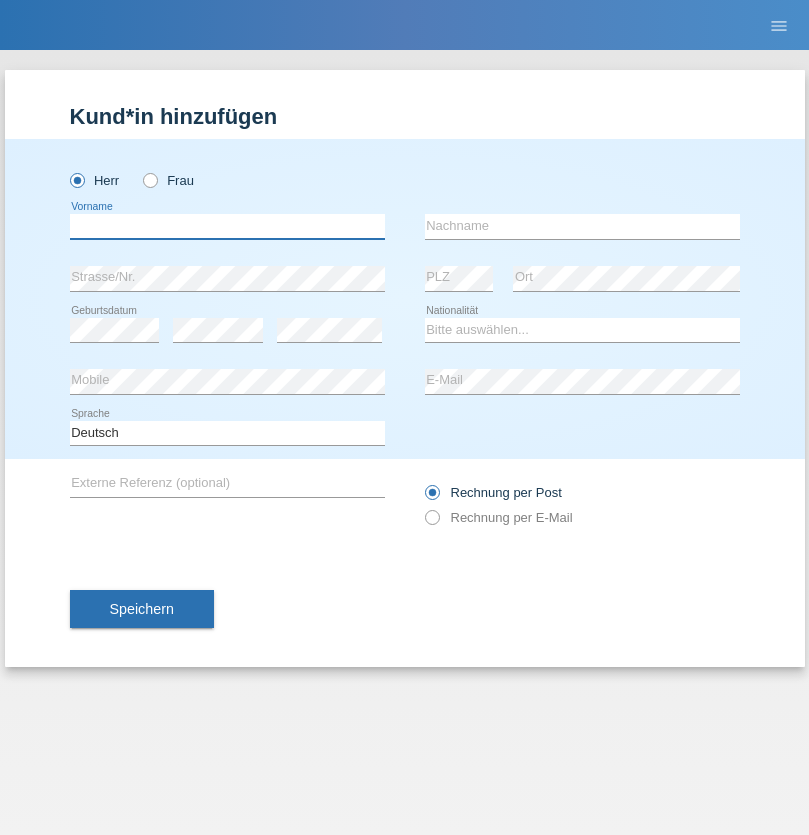 click at bounding box center [227, 226] 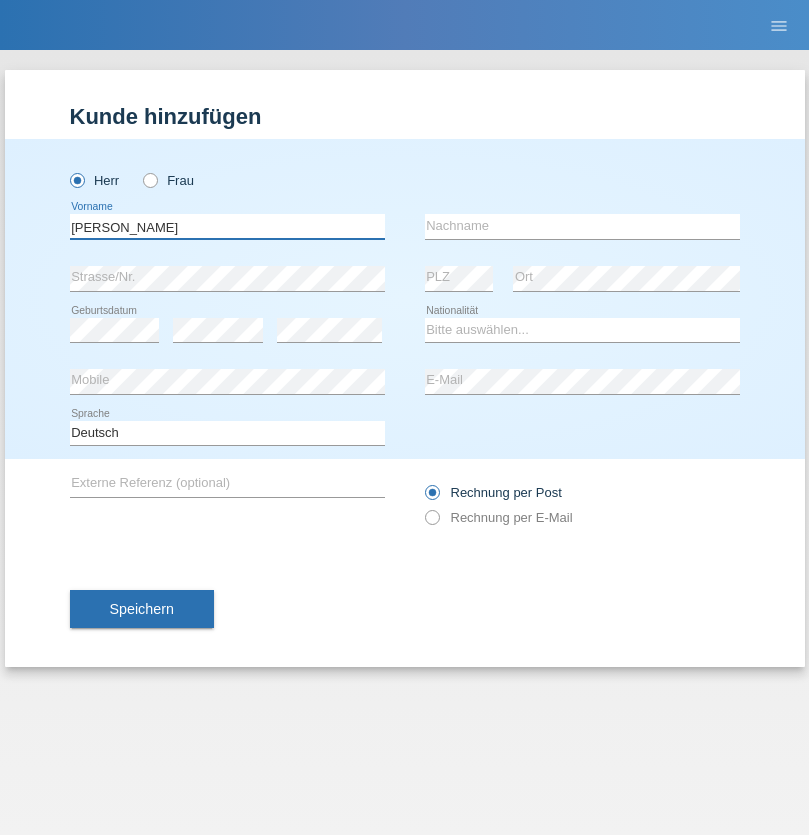 type on "[PERSON_NAME]" 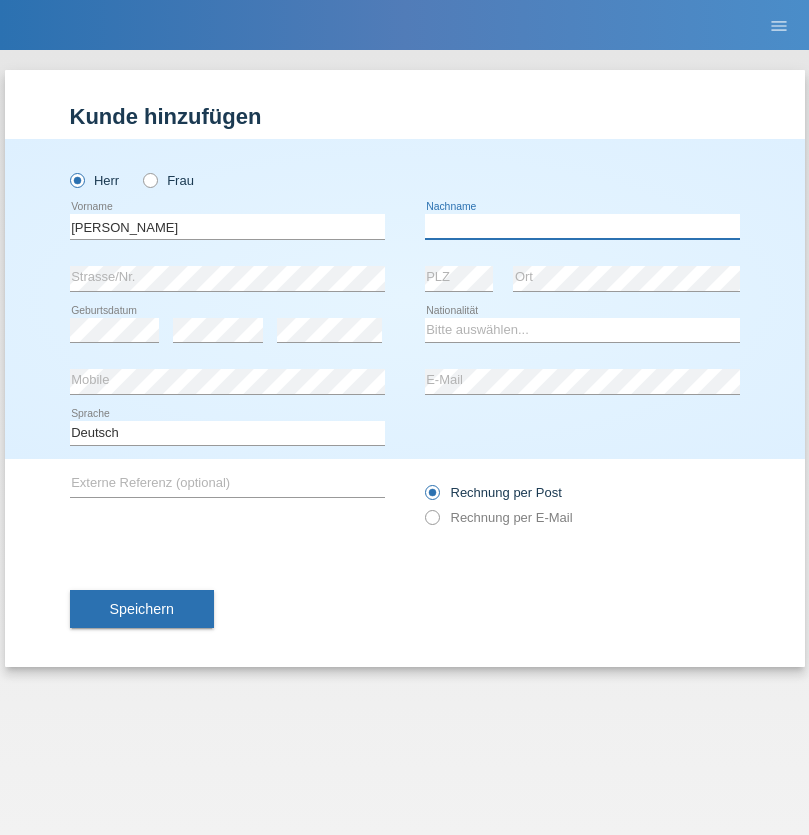 click at bounding box center (582, 226) 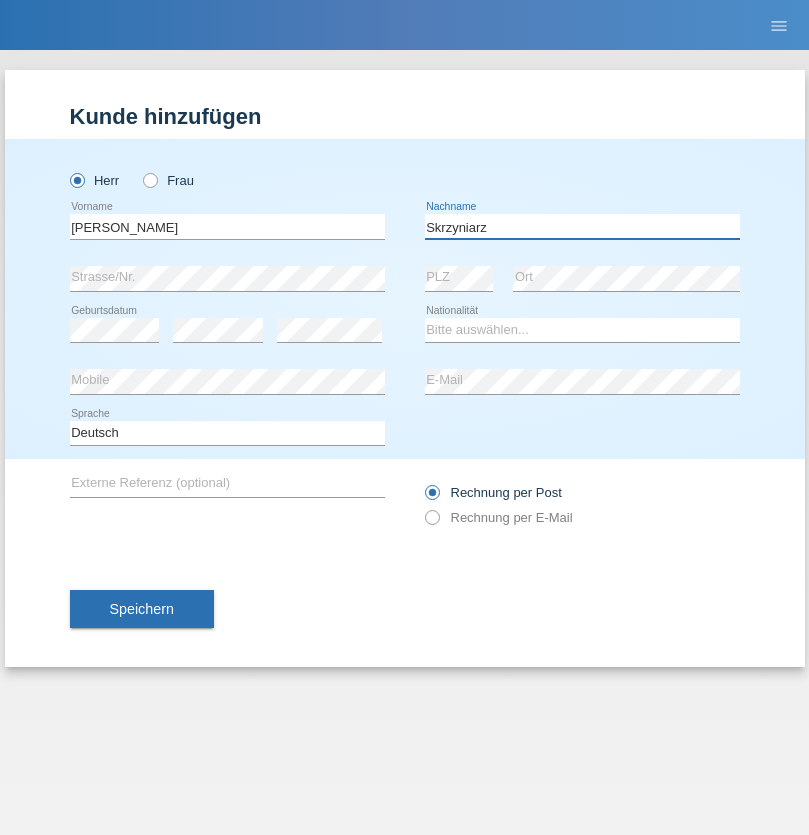 type on "Skrzyniarz" 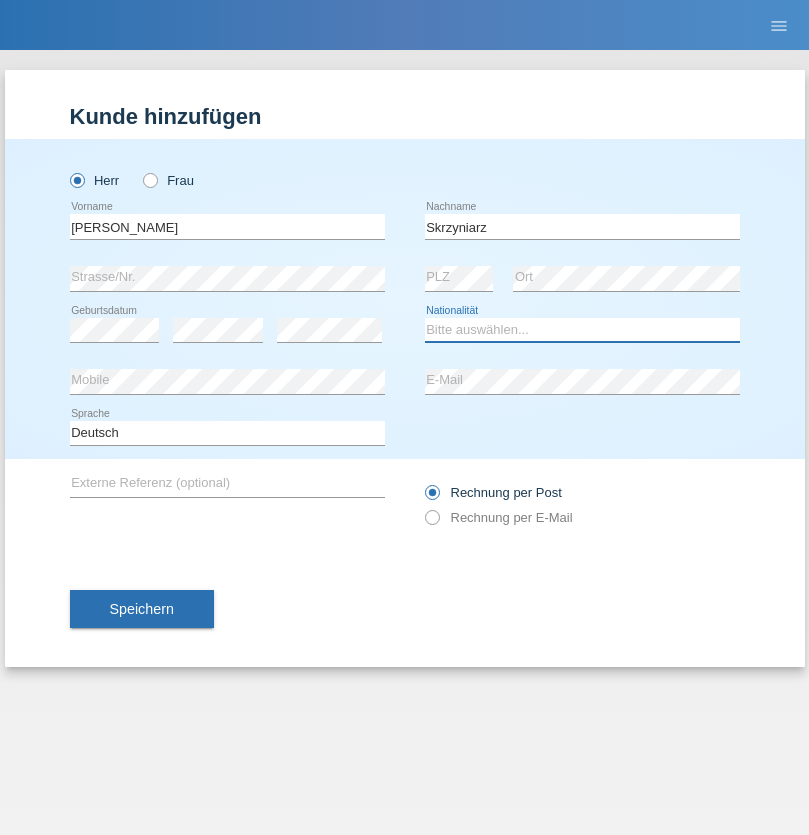 select on "PL" 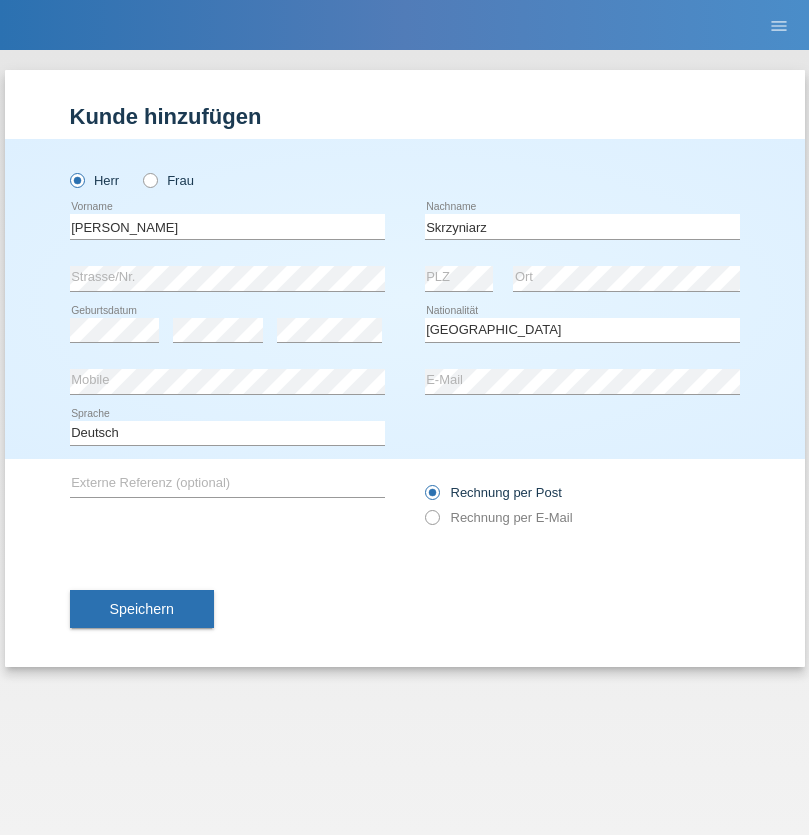 select on "C" 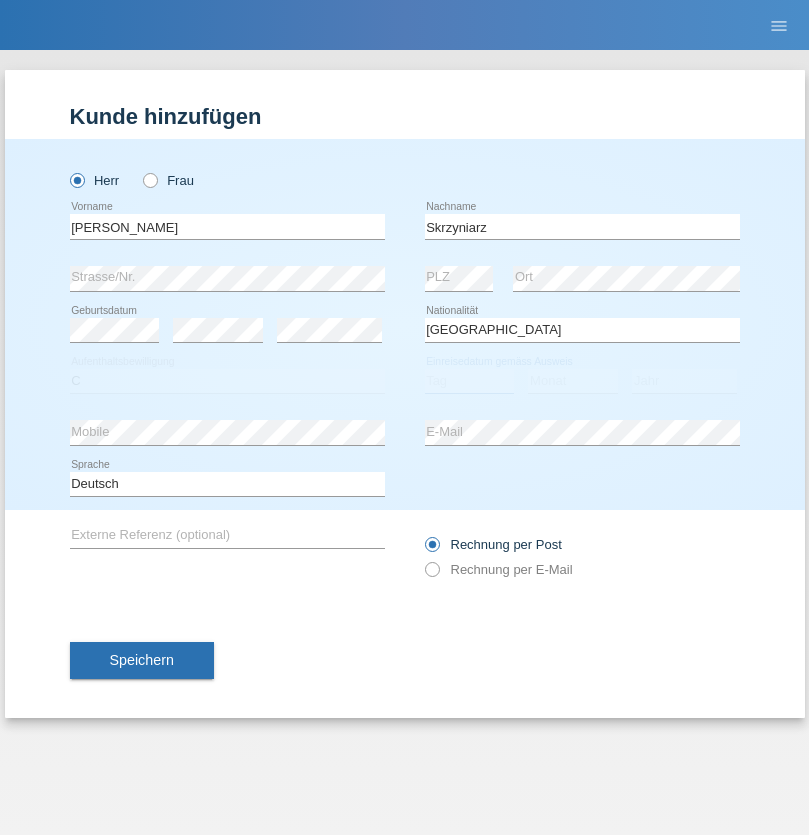 select on "03" 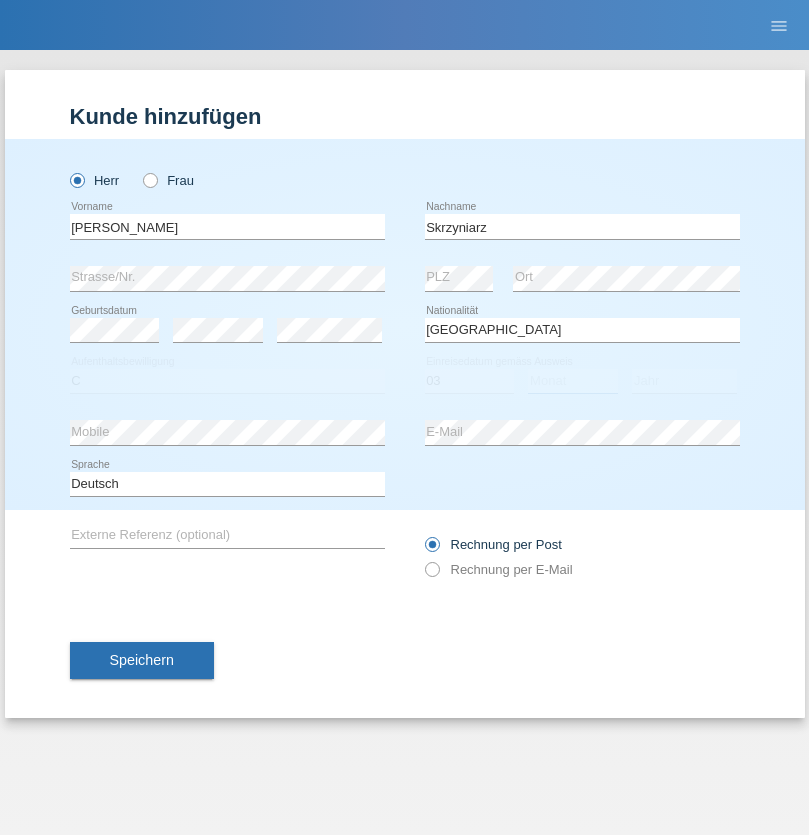 select on "02" 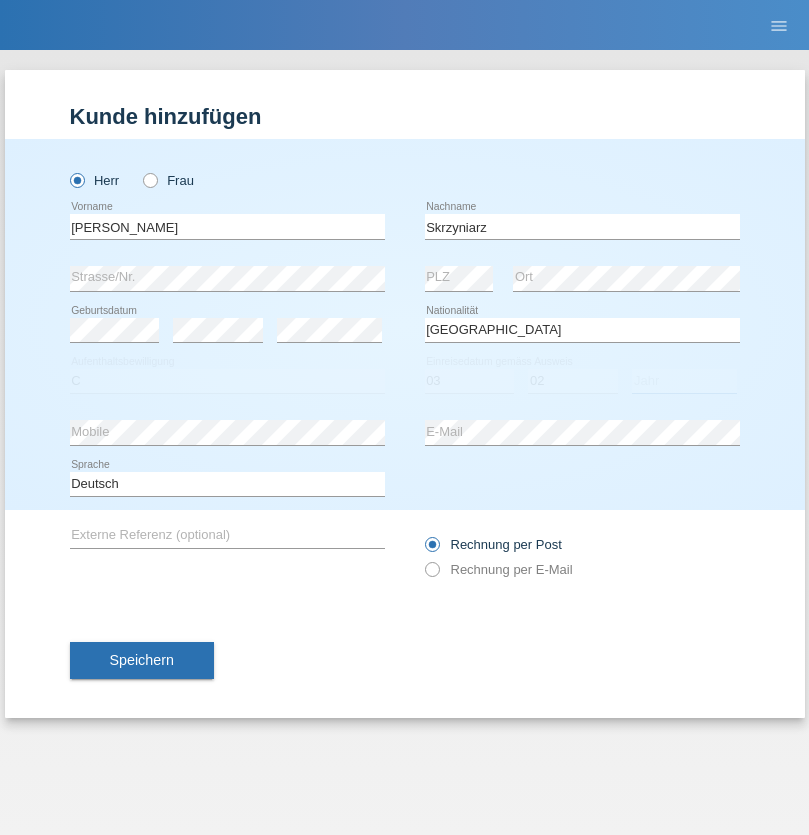 select on "2020" 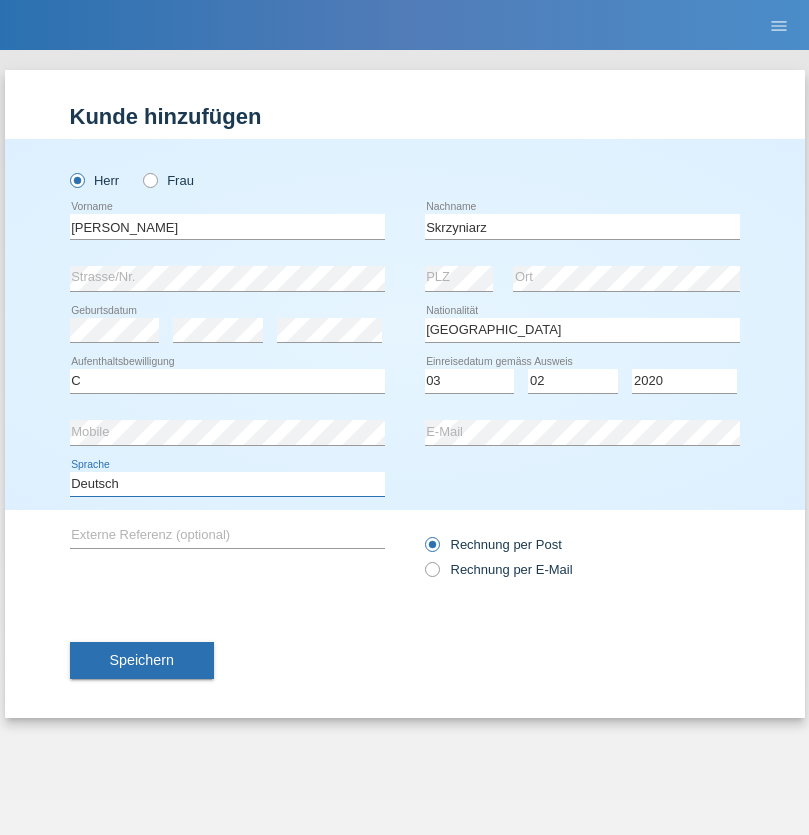 select on "en" 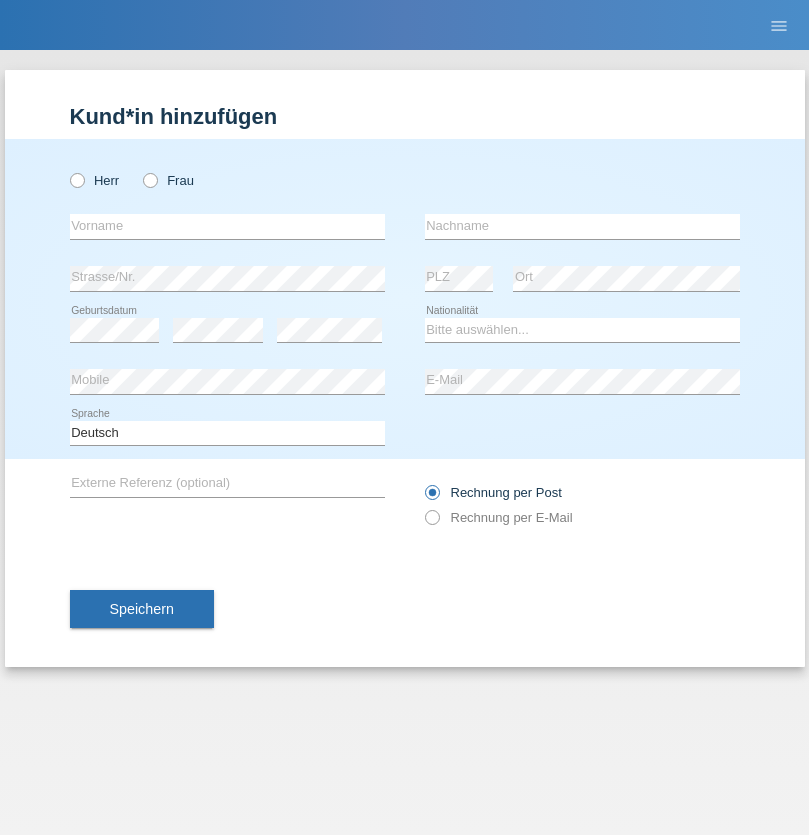 scroll, scrollTop: 0, scrollLeft: 0, axis: both 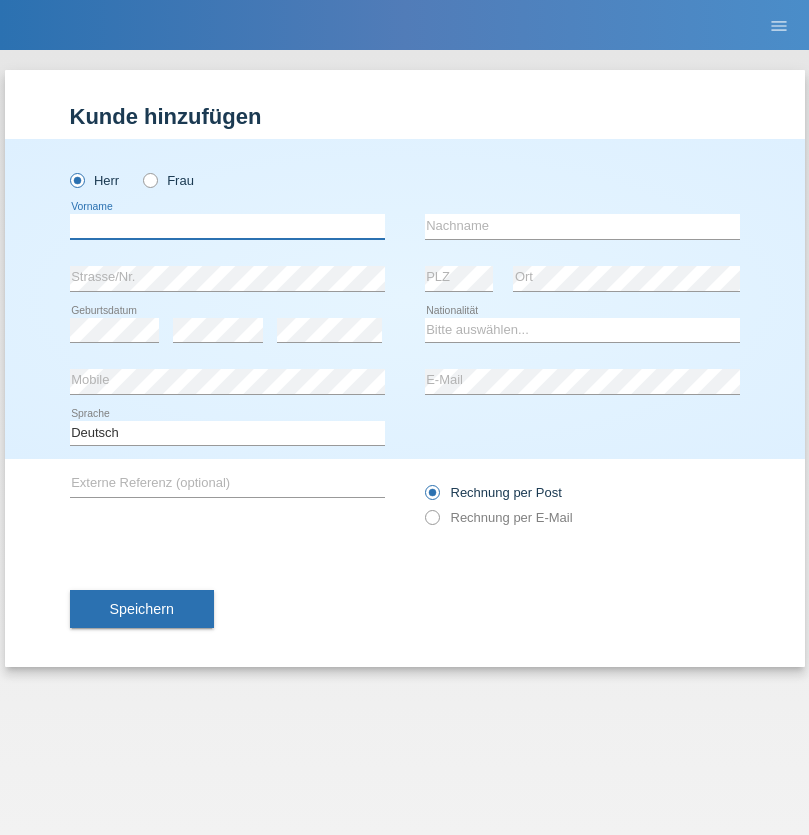 click at bounding box center [227, 226] 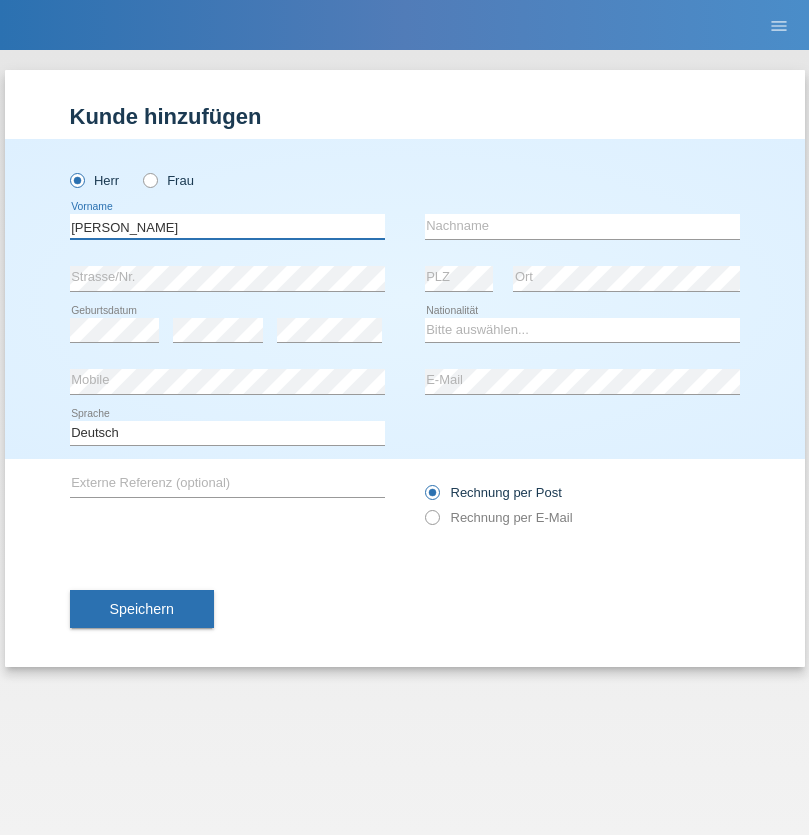 type on "Raffaele" 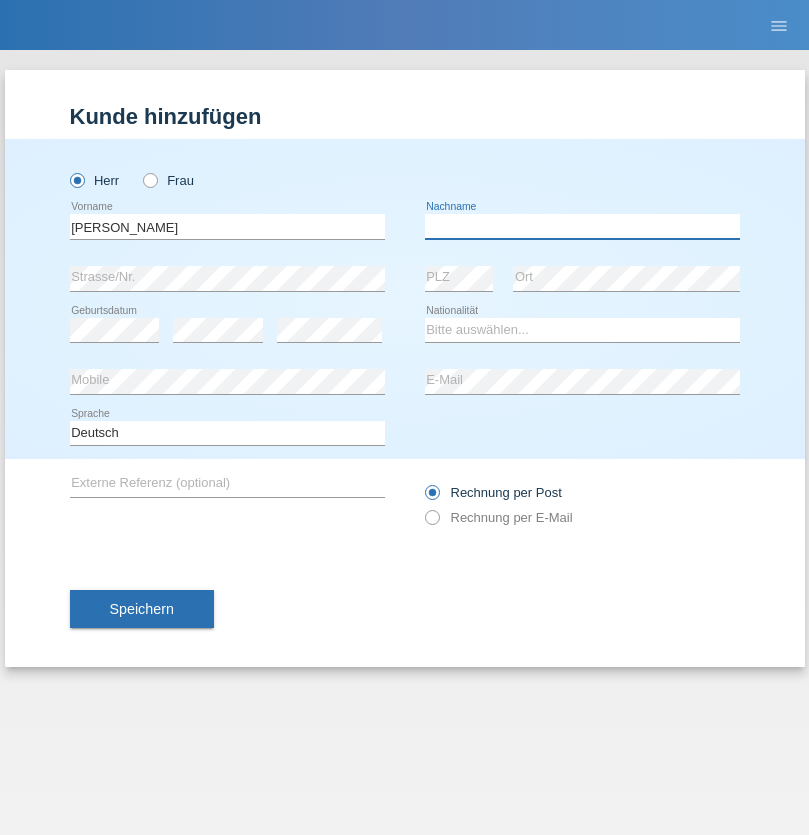 click at bounding box center (582, 226) 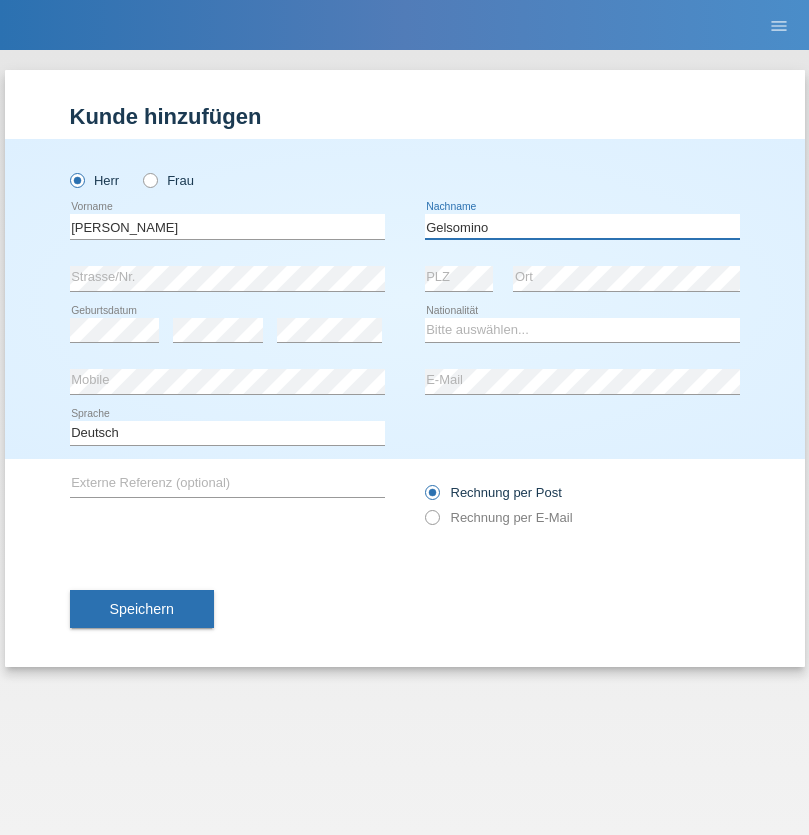 type on "Gelsomino" 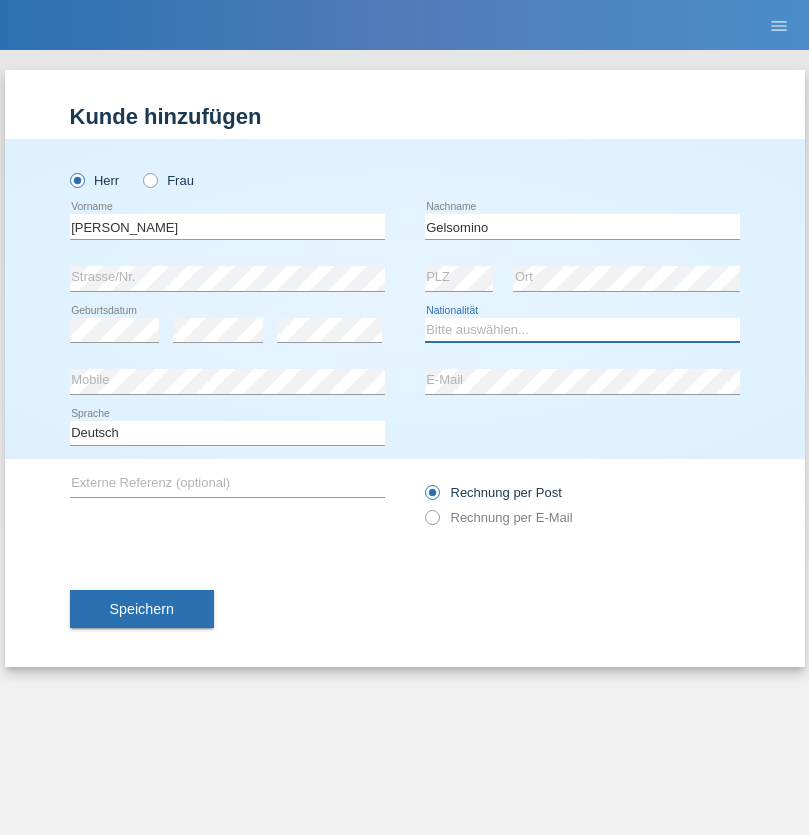 select on "IT" 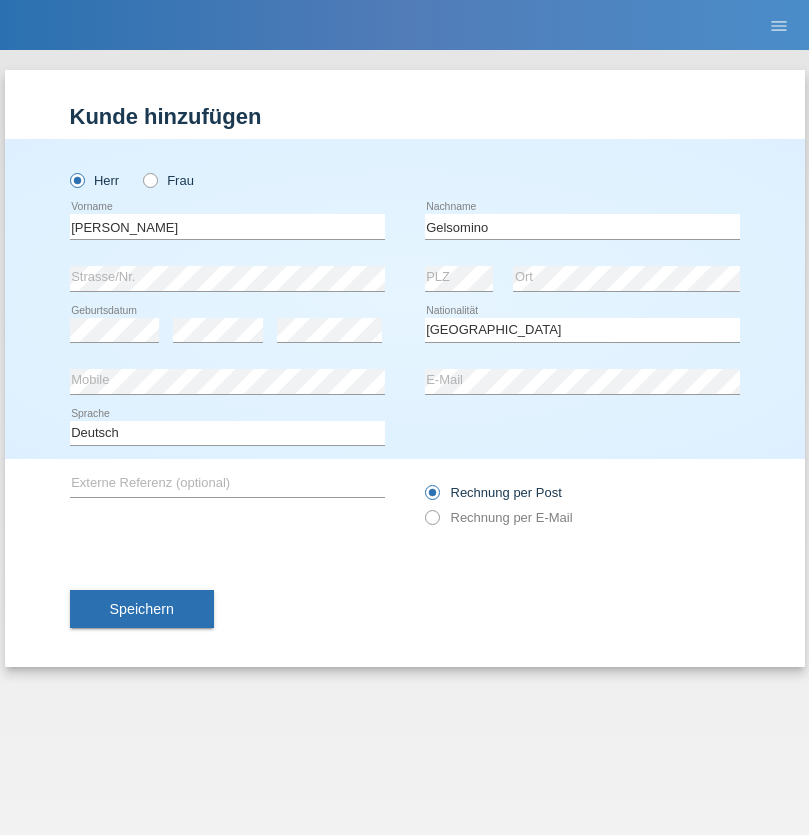select on "C" 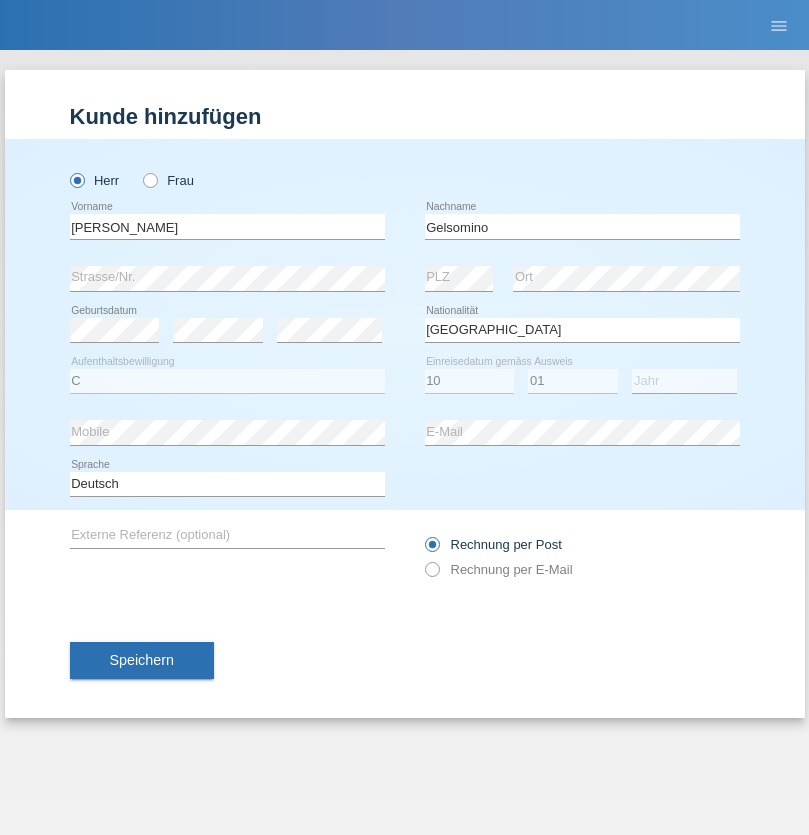 select on "2017" 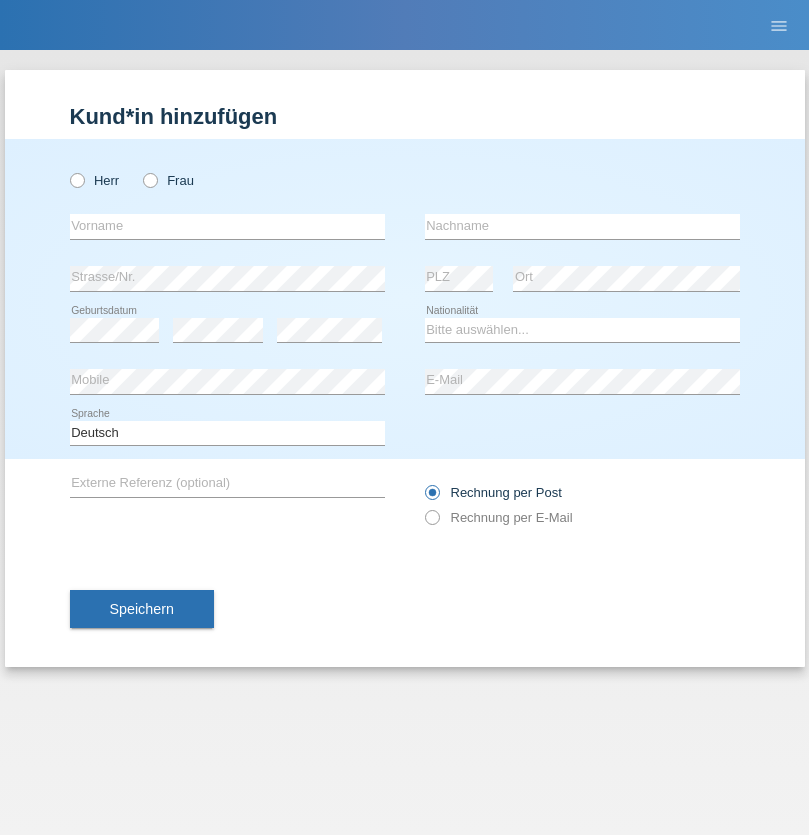 scroll, scrollTop: 0, scrollLeft: 0, axis: both 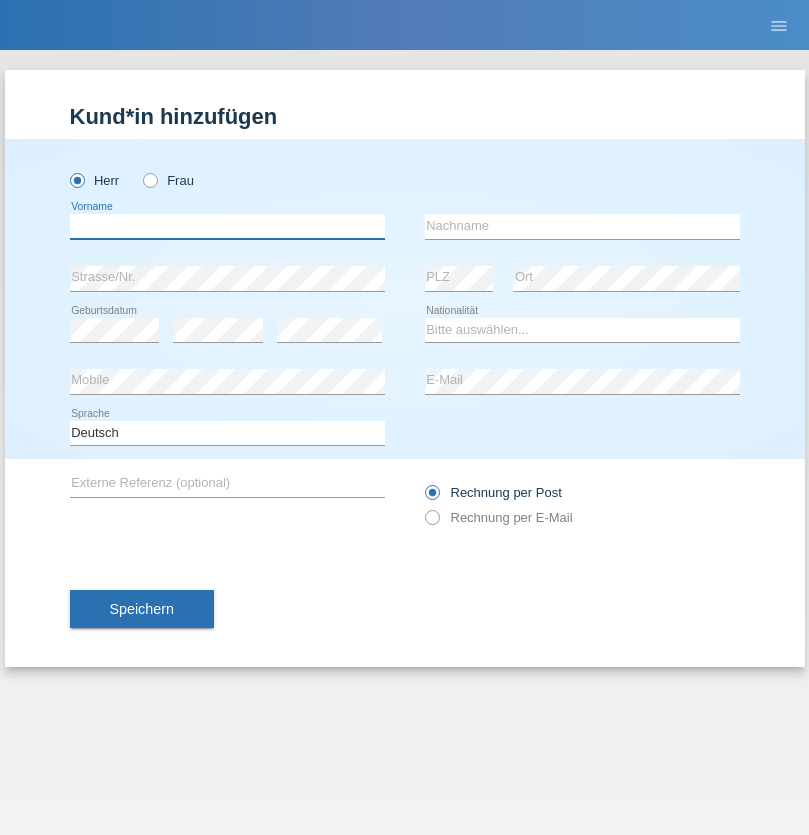 click at bounding box center (227, 226) 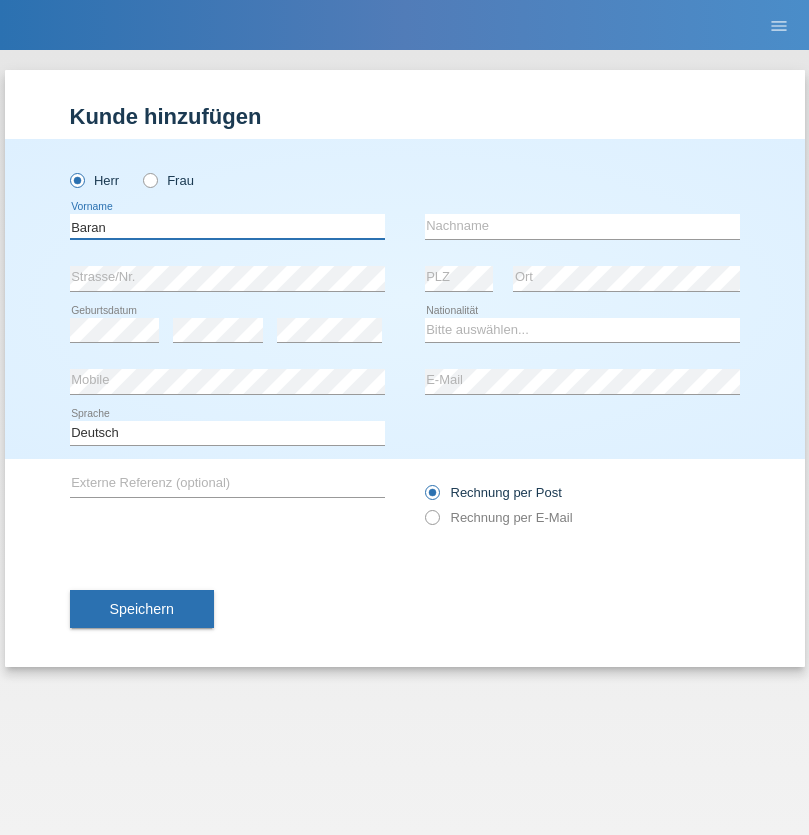 type on "Baran" 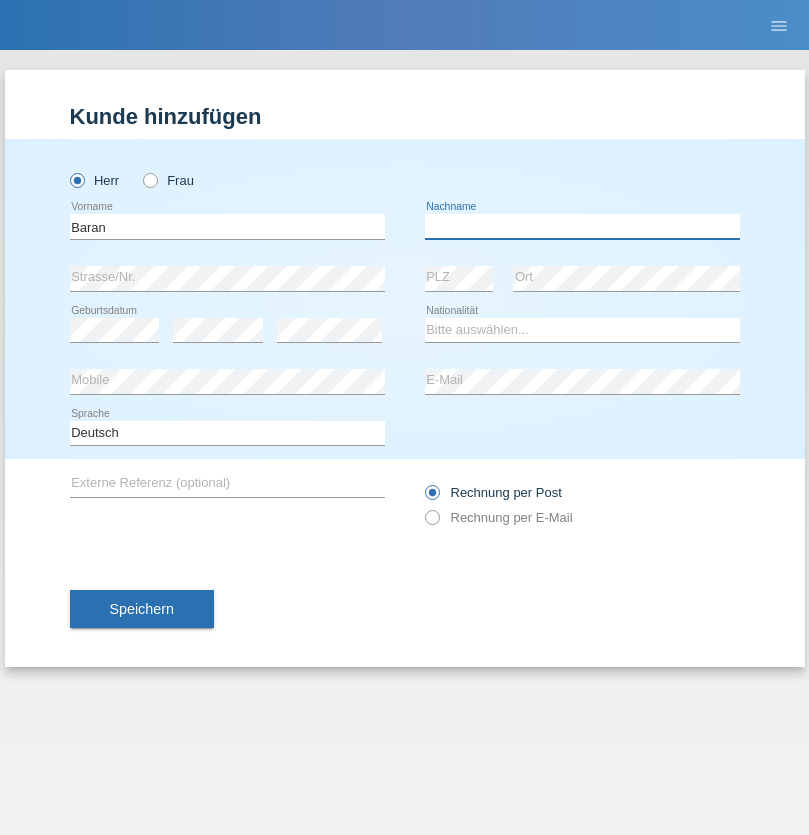 click at bounding box center (582, 226) 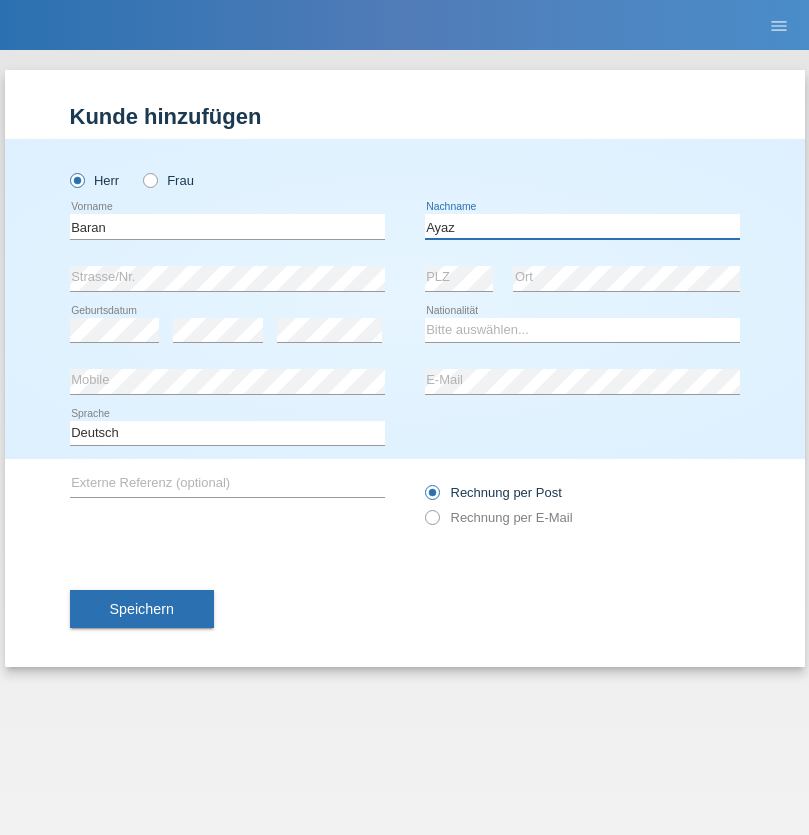 type on "Ayaz" 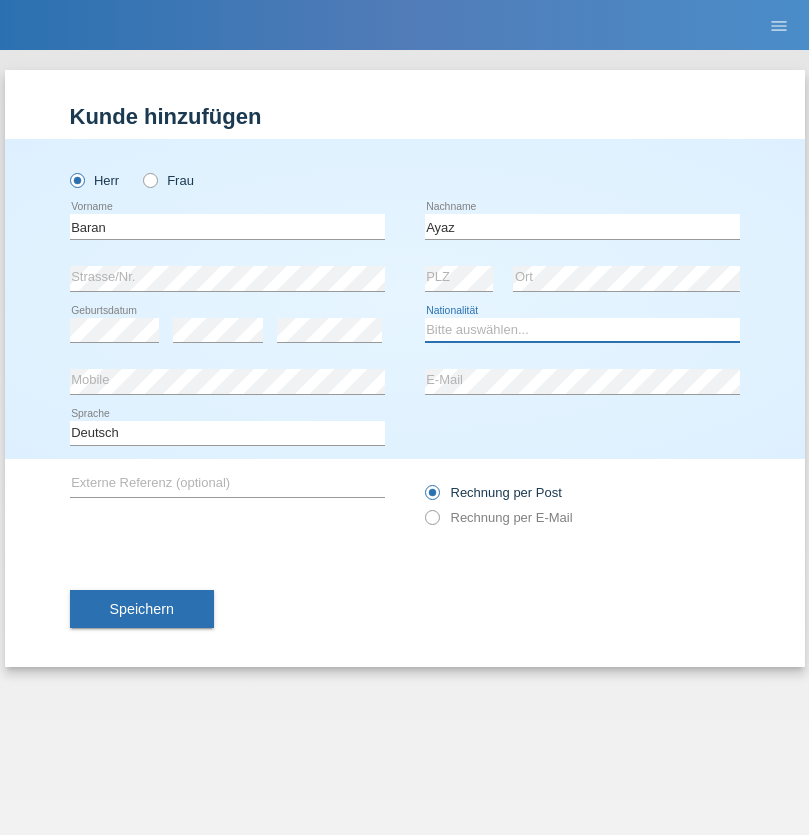 select on "TR" 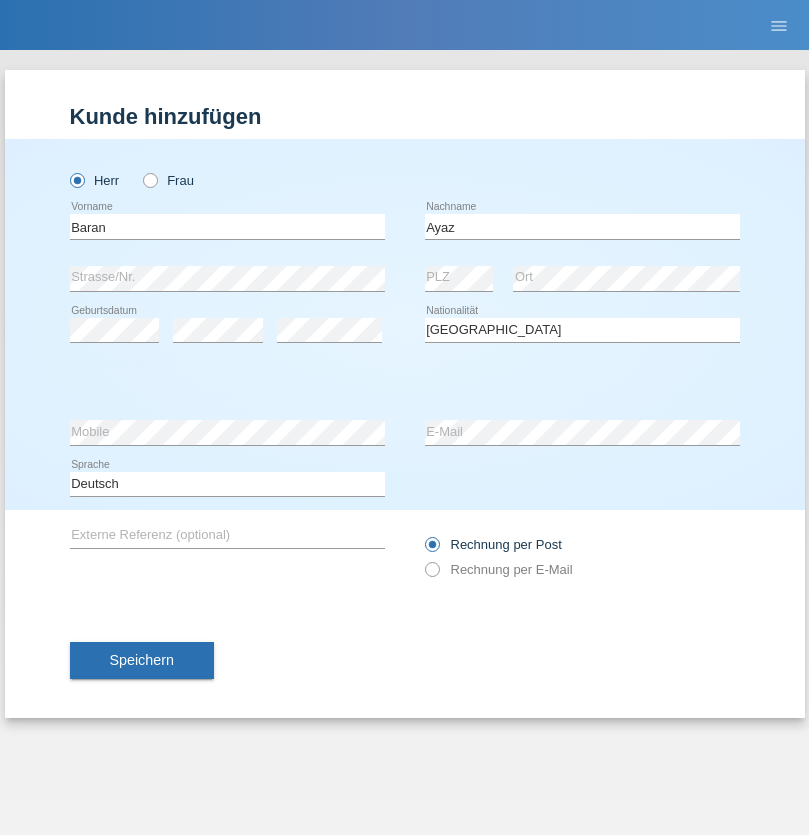 select on "C" 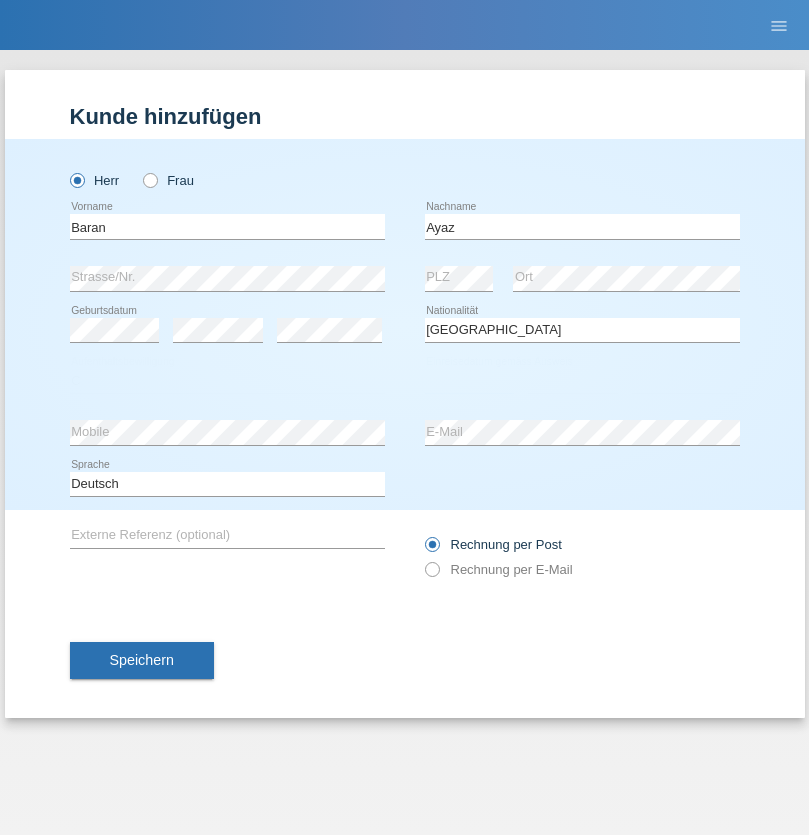 select on "29" 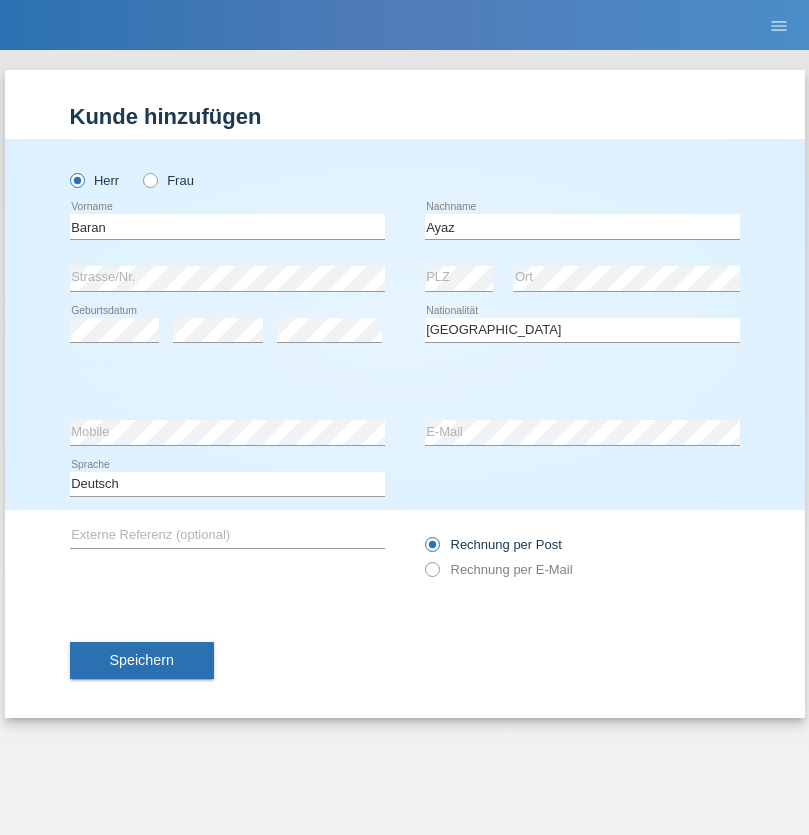 select on "12" 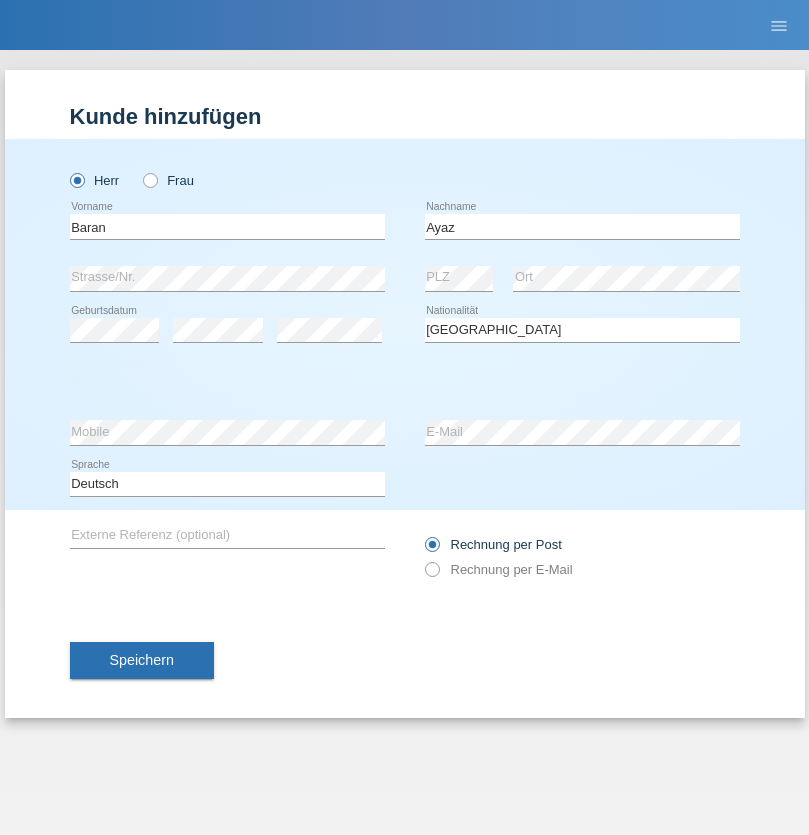select on "2021" 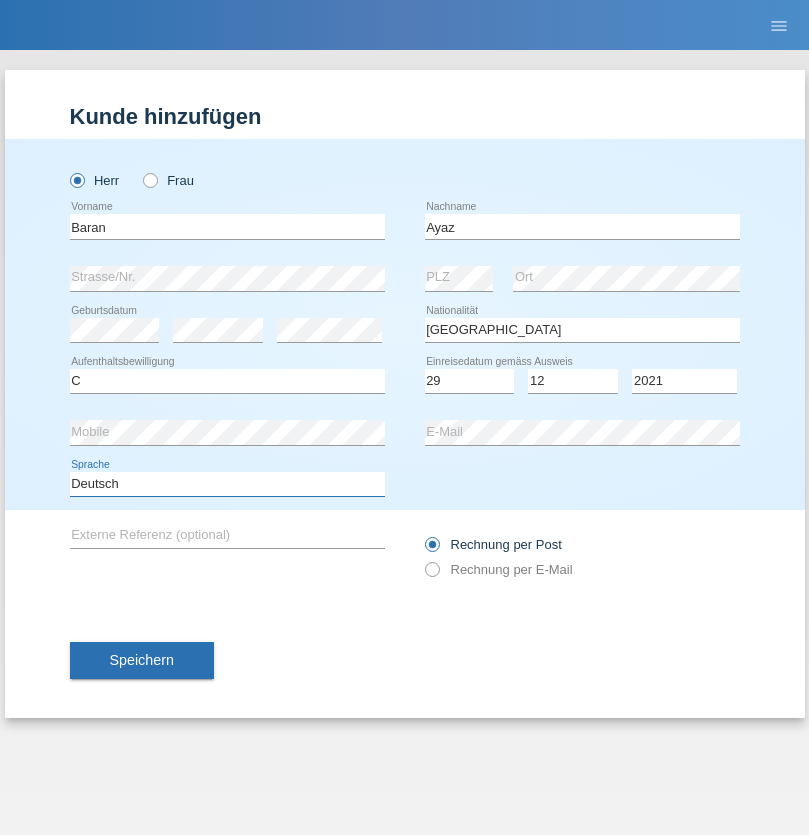 select on "en" 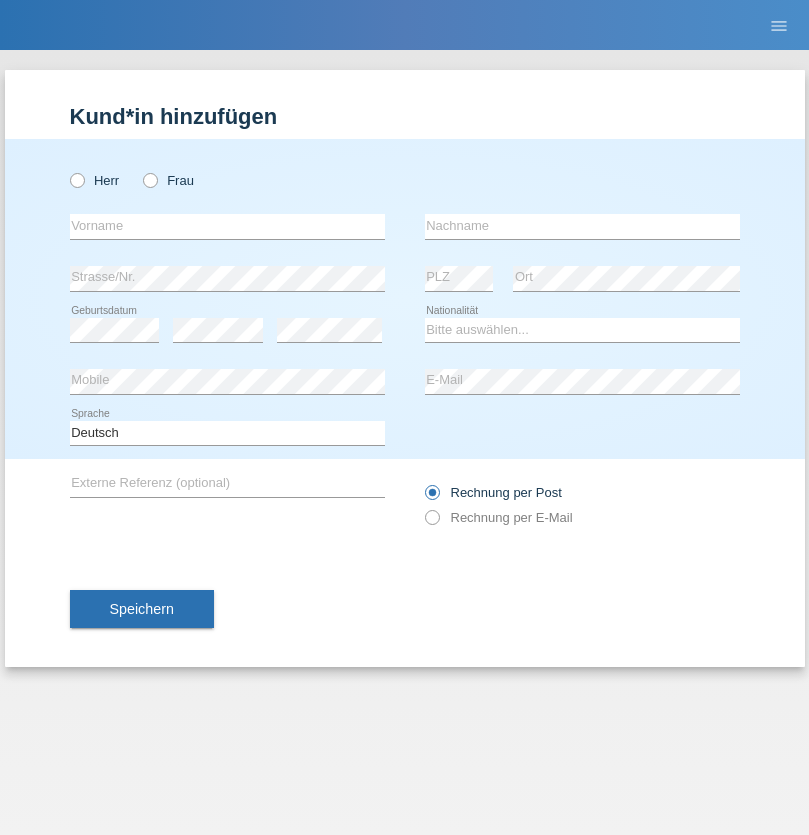 scroll, scrollTop: 0, scrollLeft: 0, axis: both 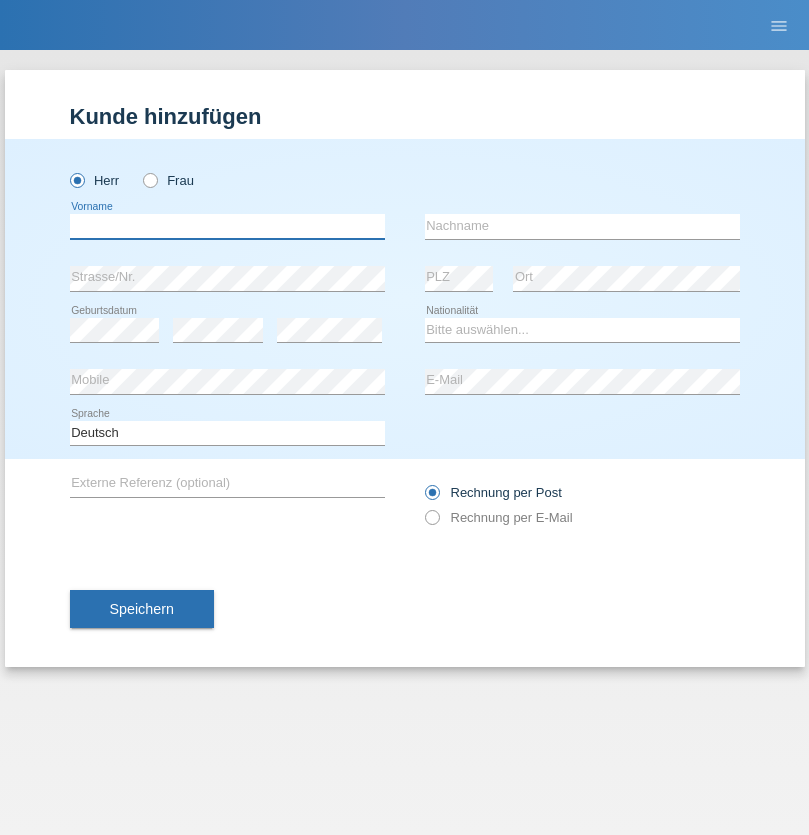 click at bounding box center (227, 226) 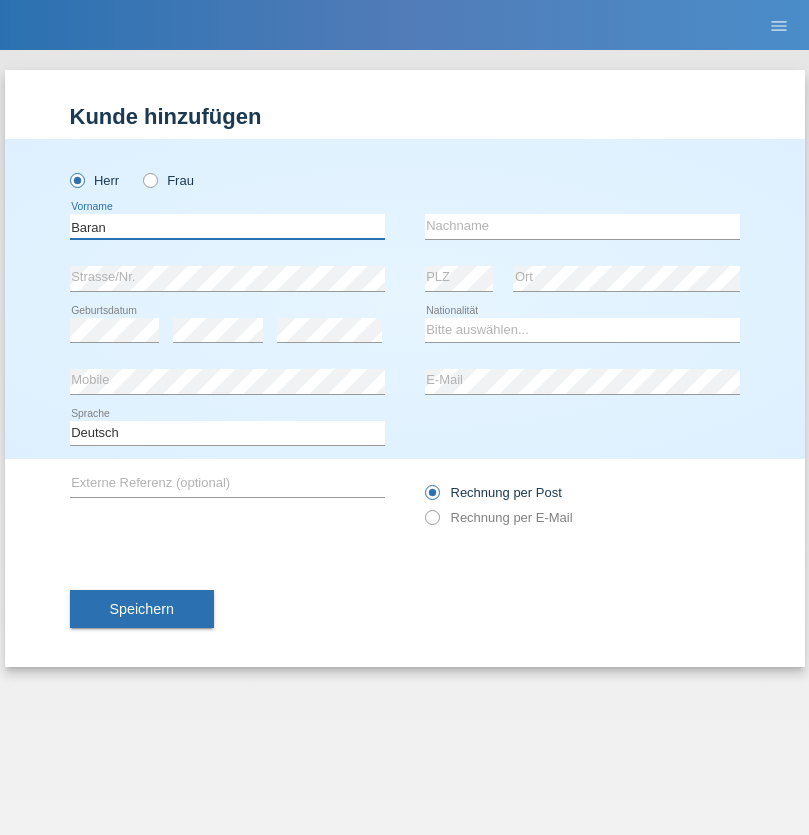 type on "Baran" 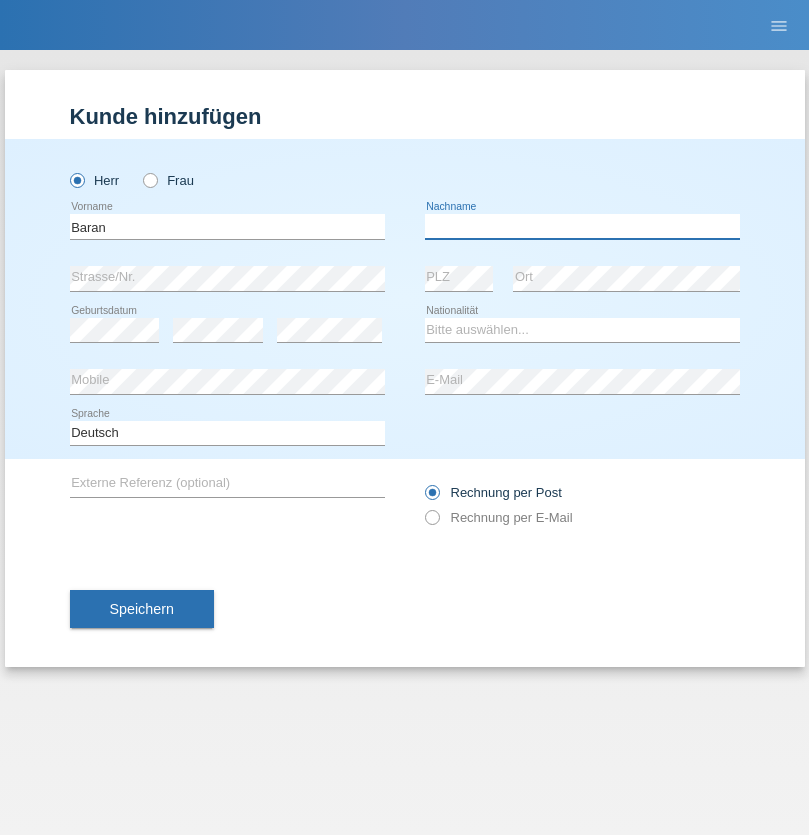 click at bounding box center [582, 226] 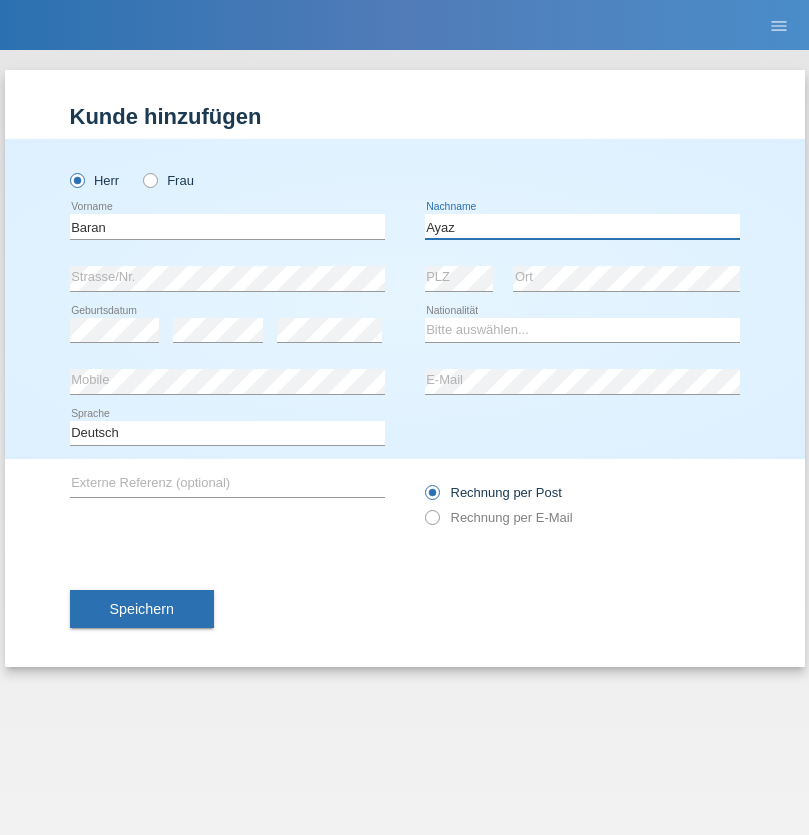 type on "Ayaz" 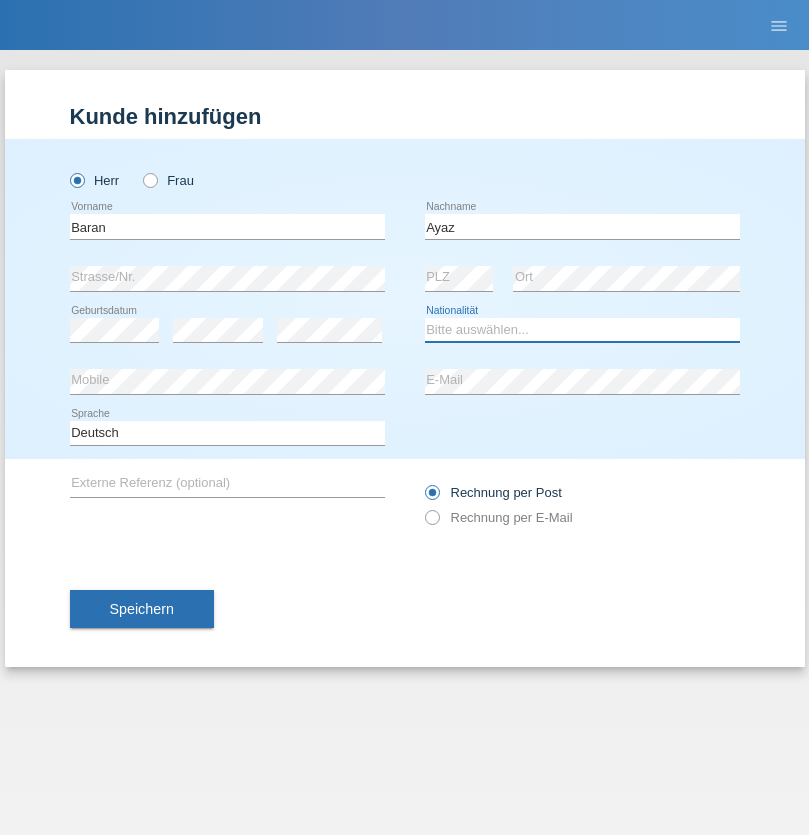 select on "TR" 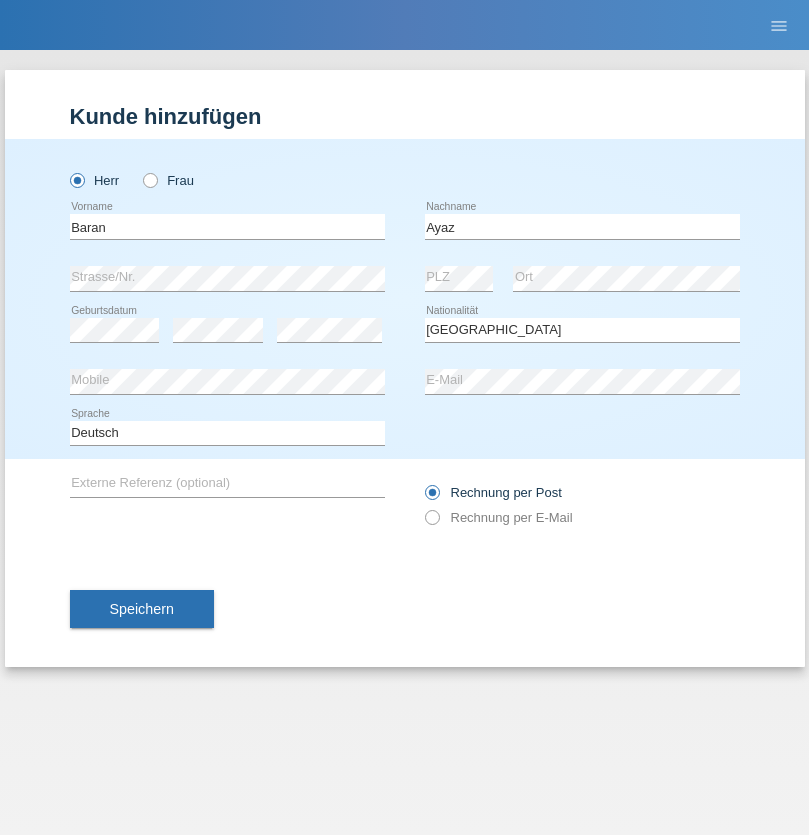 select on "C" 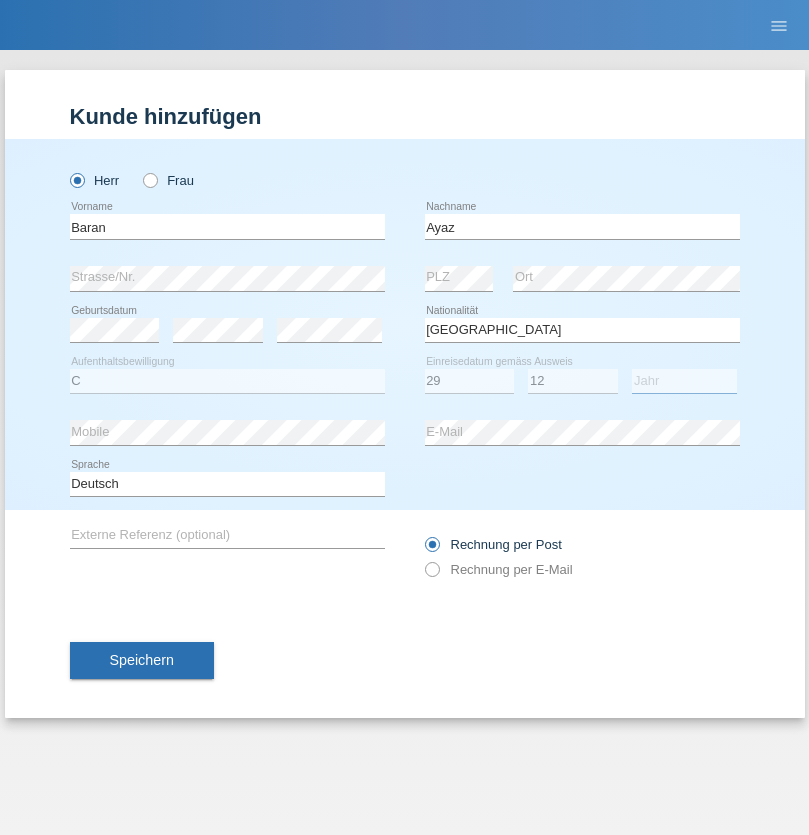 select on "2021" 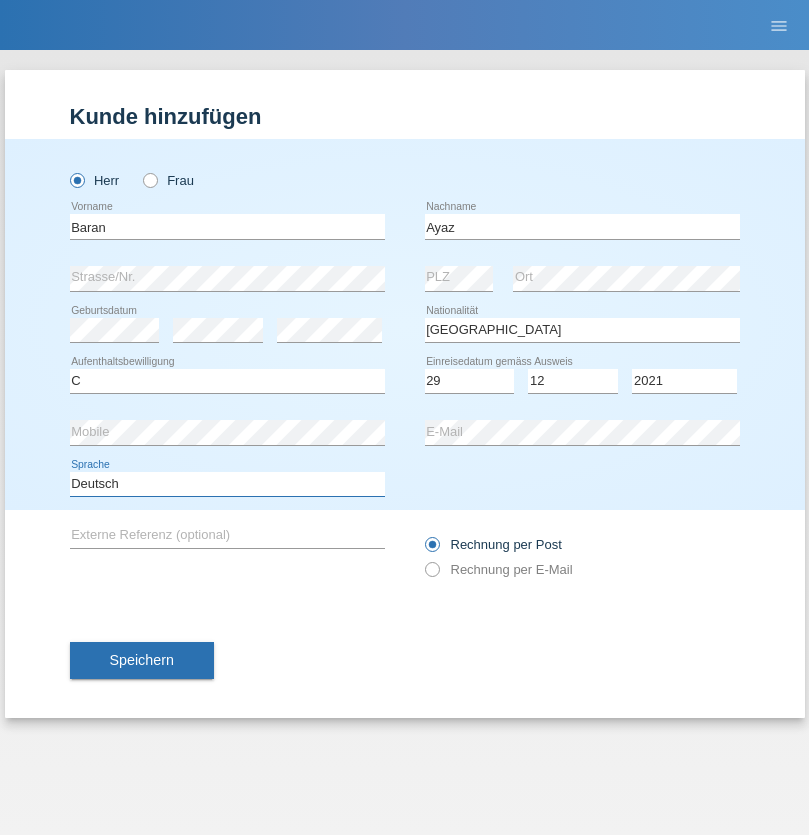 select on "en" 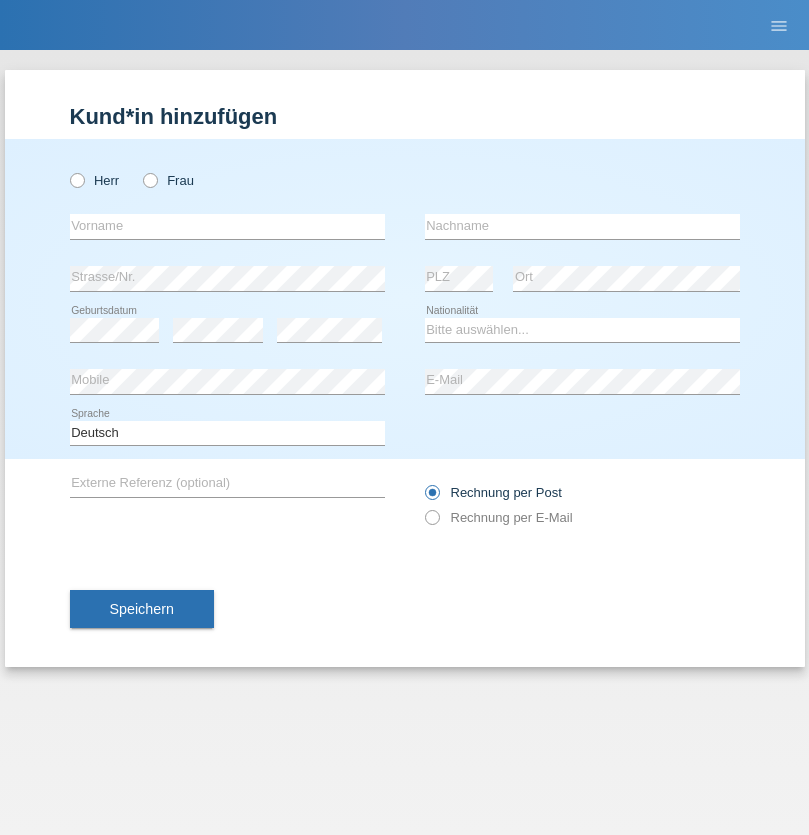 scroll, scrollTop: 0, scrollLeft: 0, axis: both 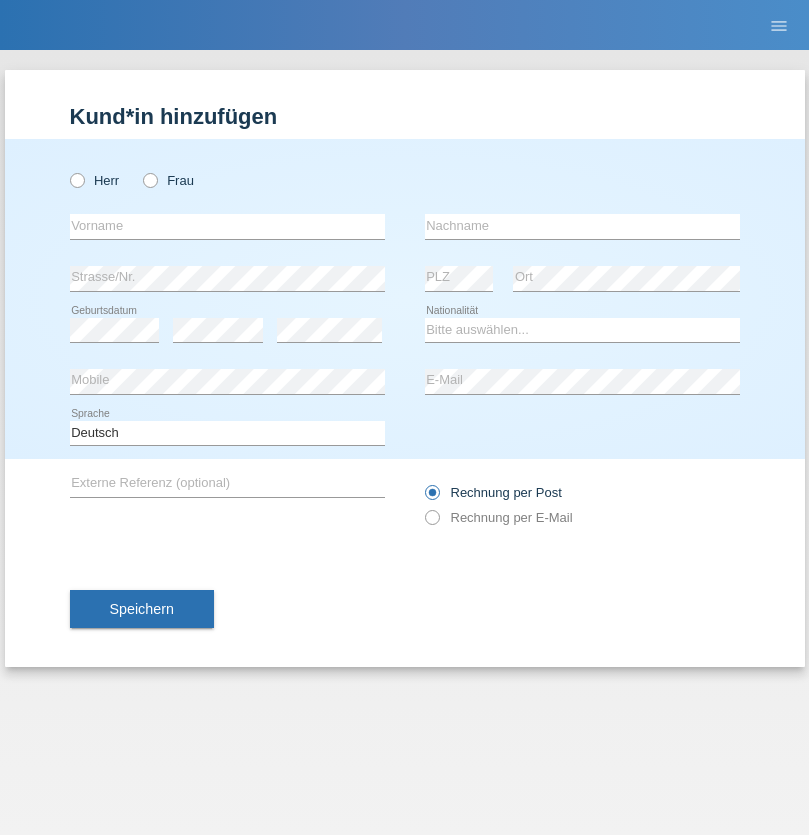 radio on "true" 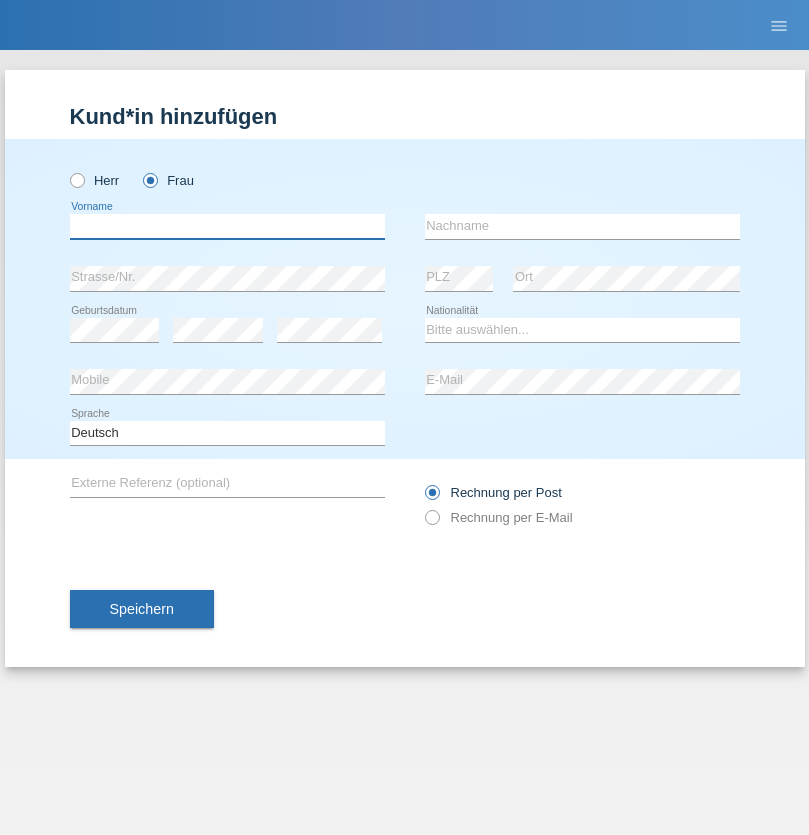 click at bounding box center [227, 226] 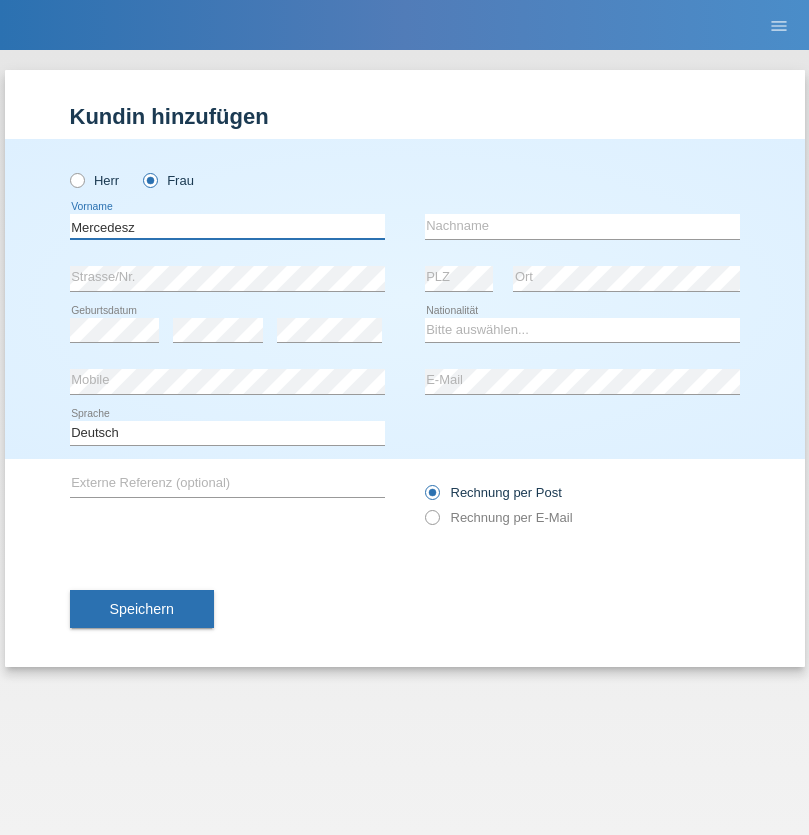type on "Mercedesz" 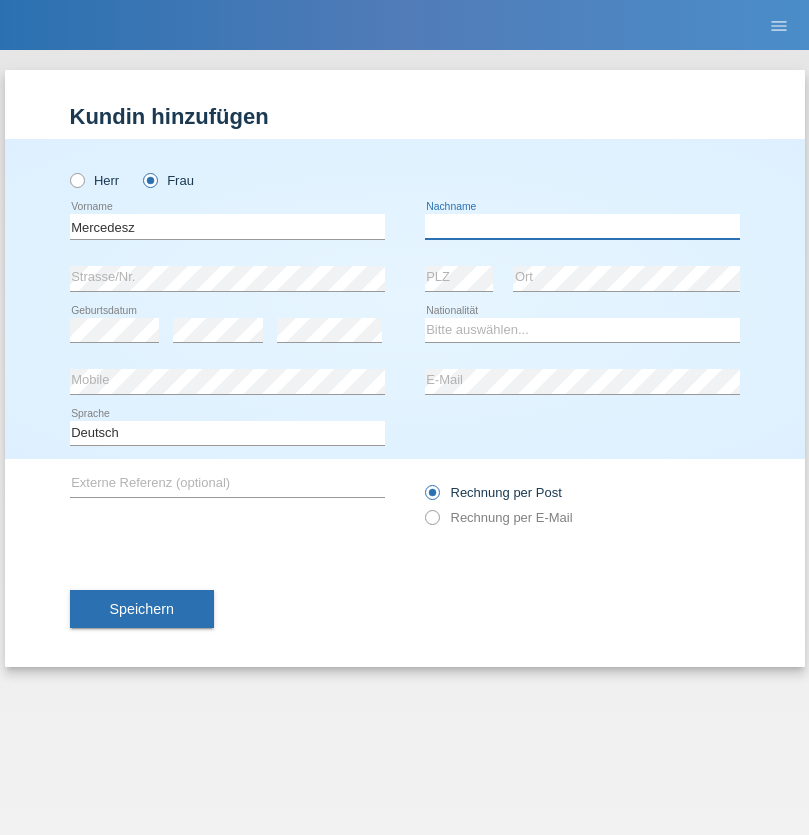 click at bounding box center [582, 226] 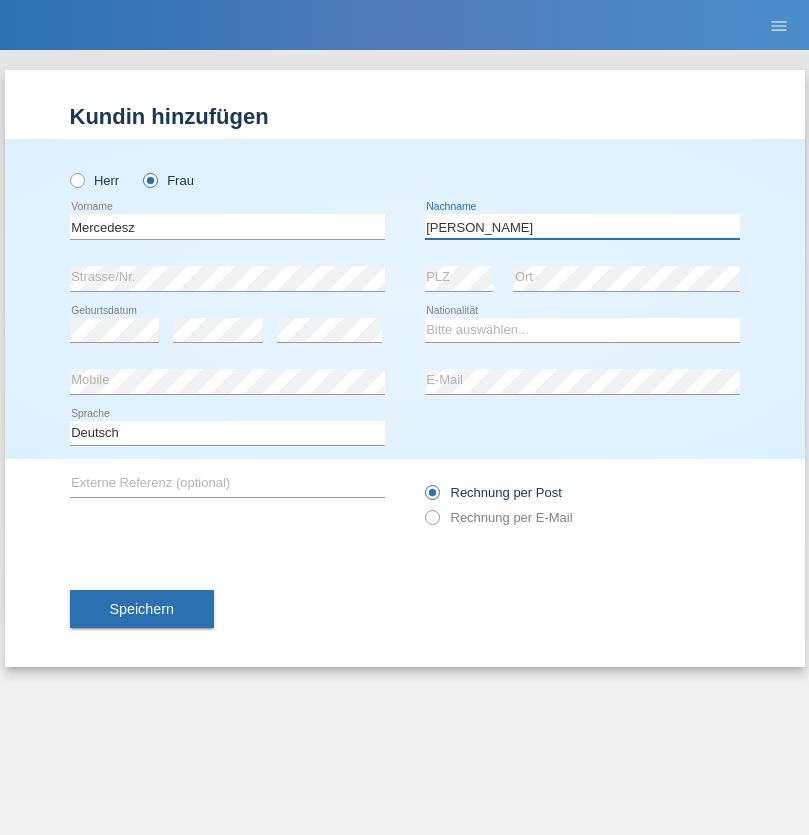 type on "[PERSON_NAME]" 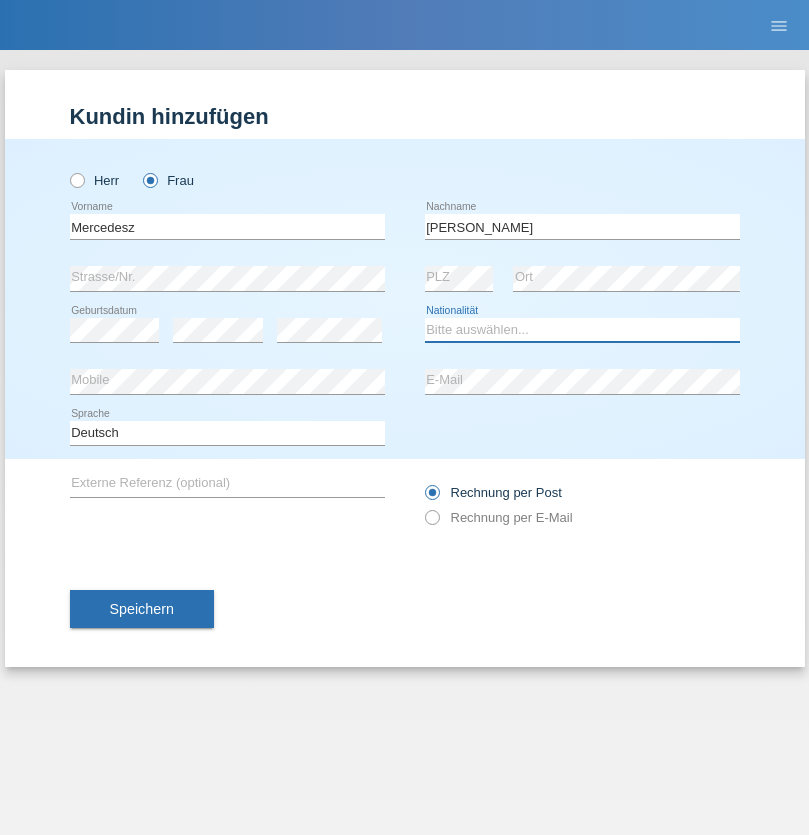select on "OM" 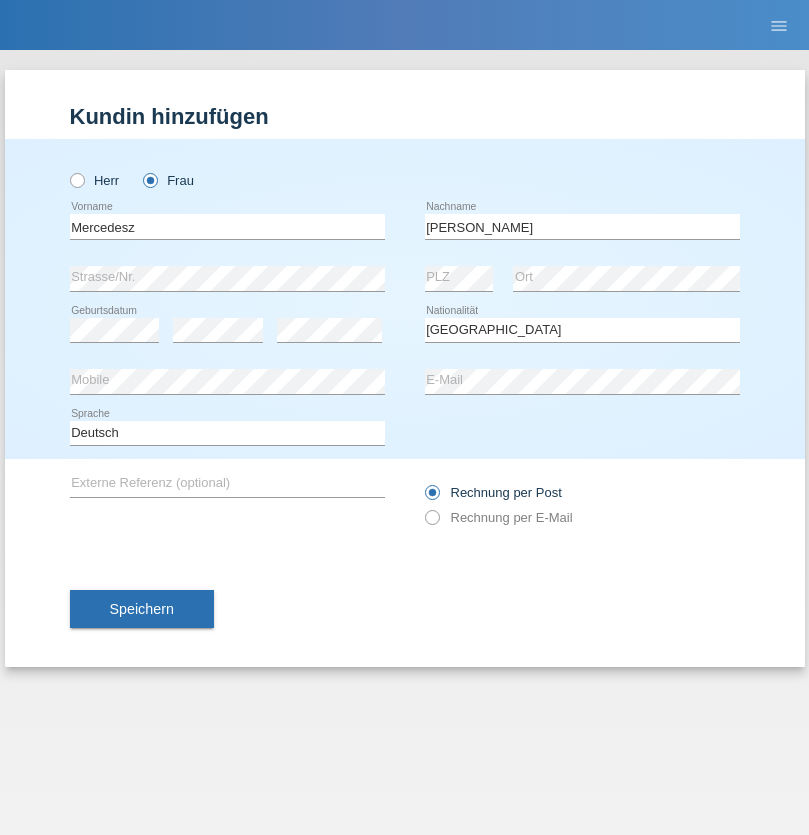 select on "C" 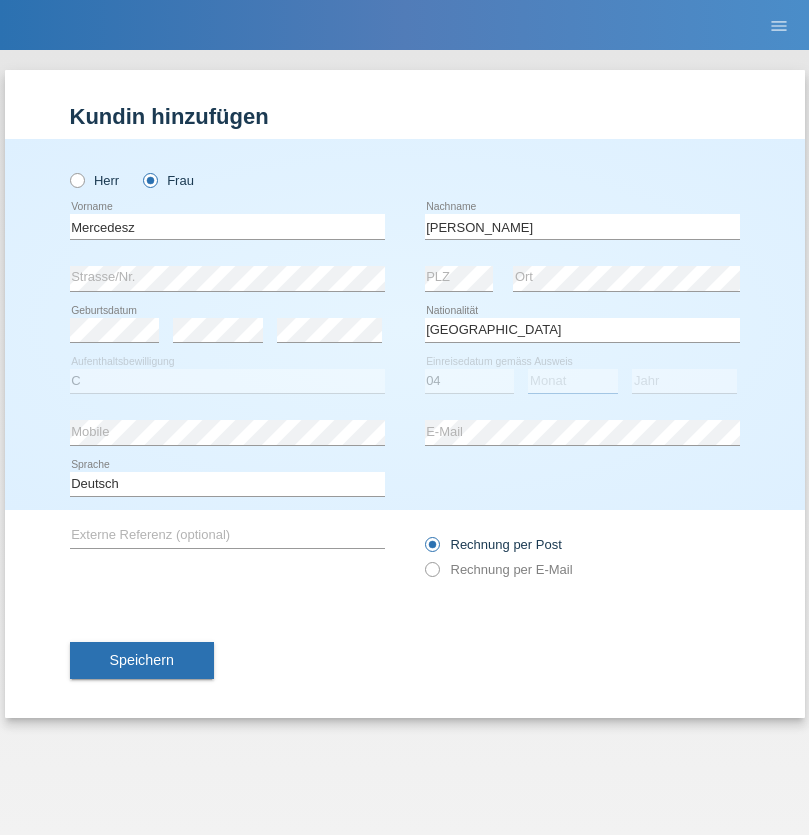 select on "08" 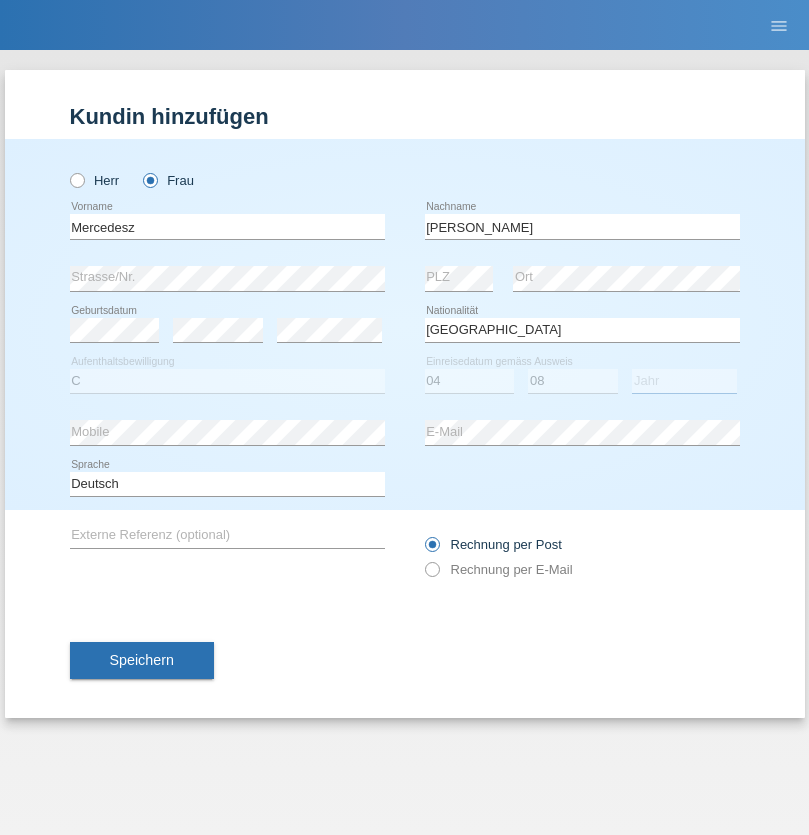 select on "2021" 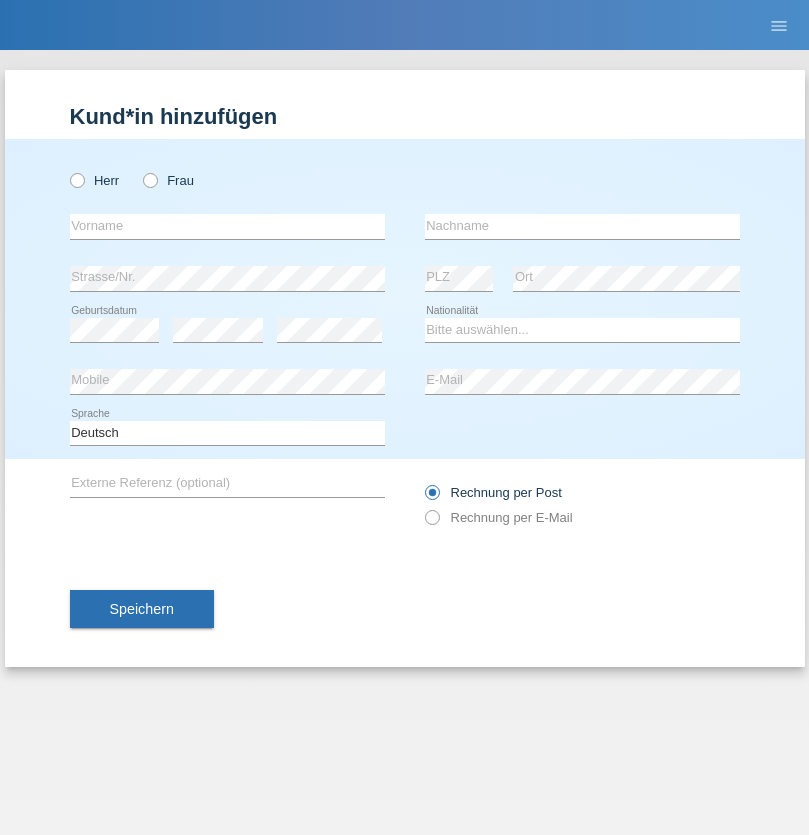 scroll, scrollTop: 0, scrollLeft: 0, axis: both 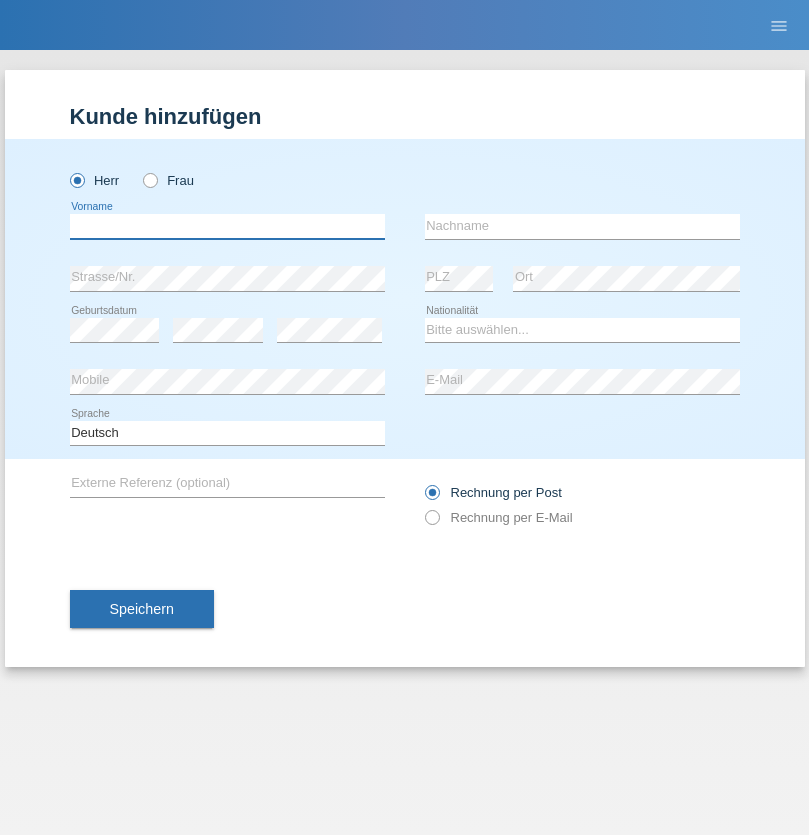 click at bounding box center (227, 226) 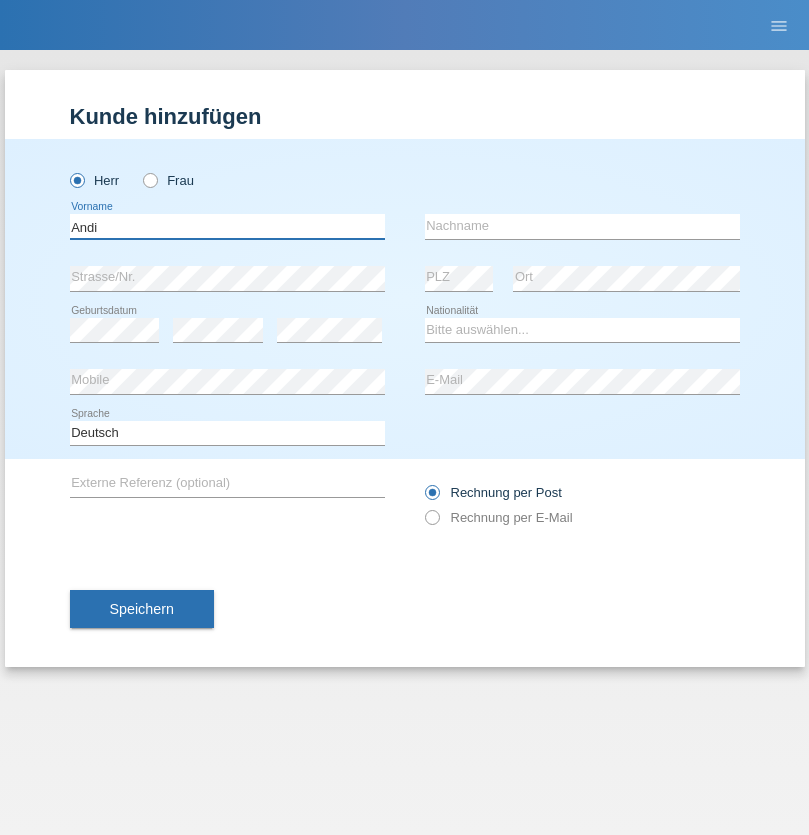 type on "Andi" 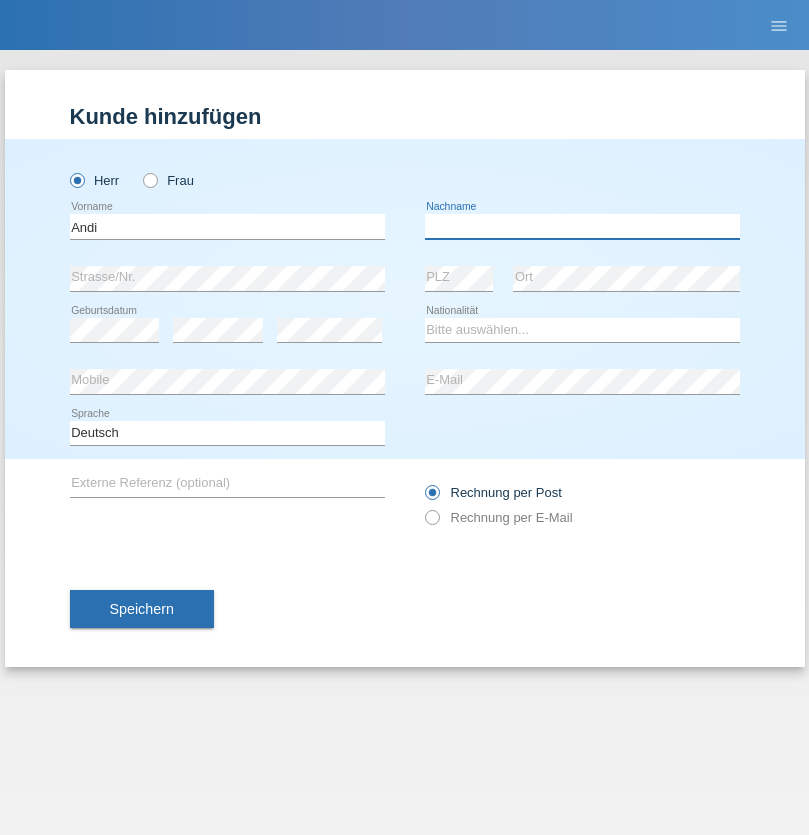 click at bounding box center [582, 226] 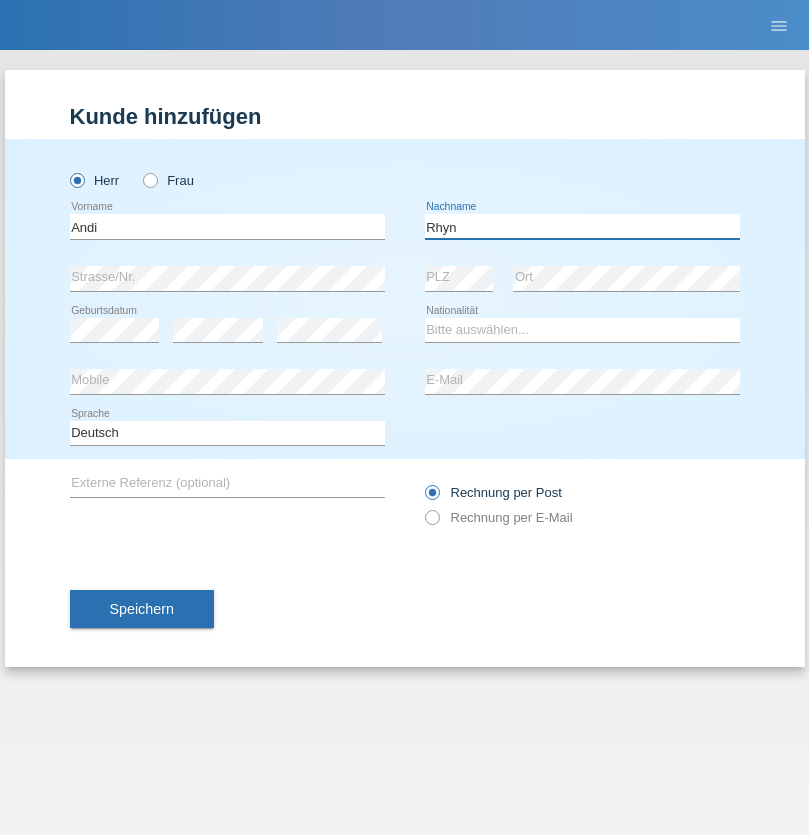 type on "Rhyn" 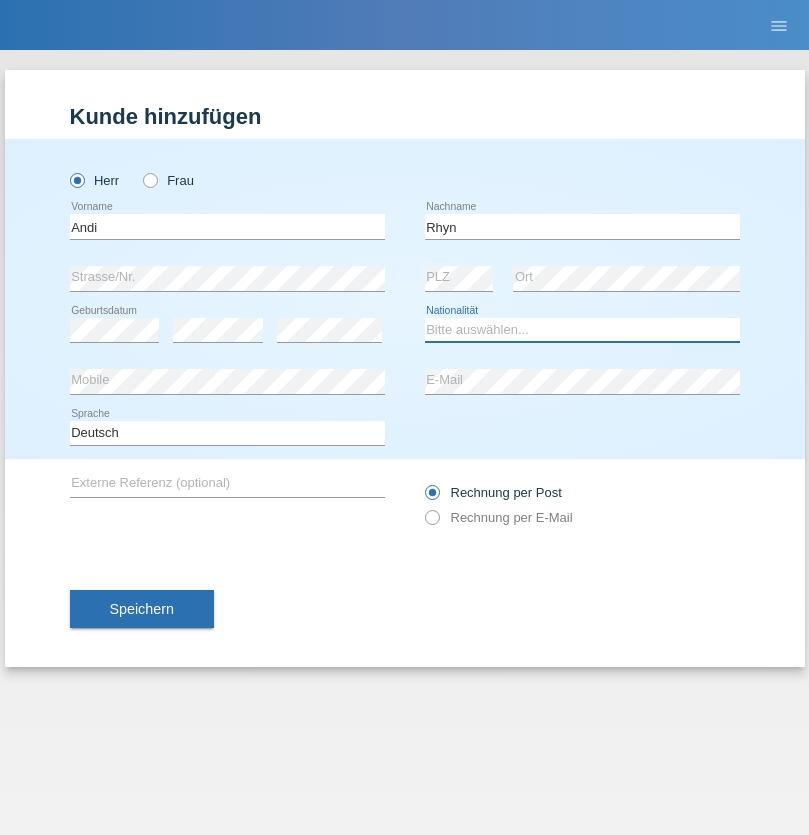 select on "CH" 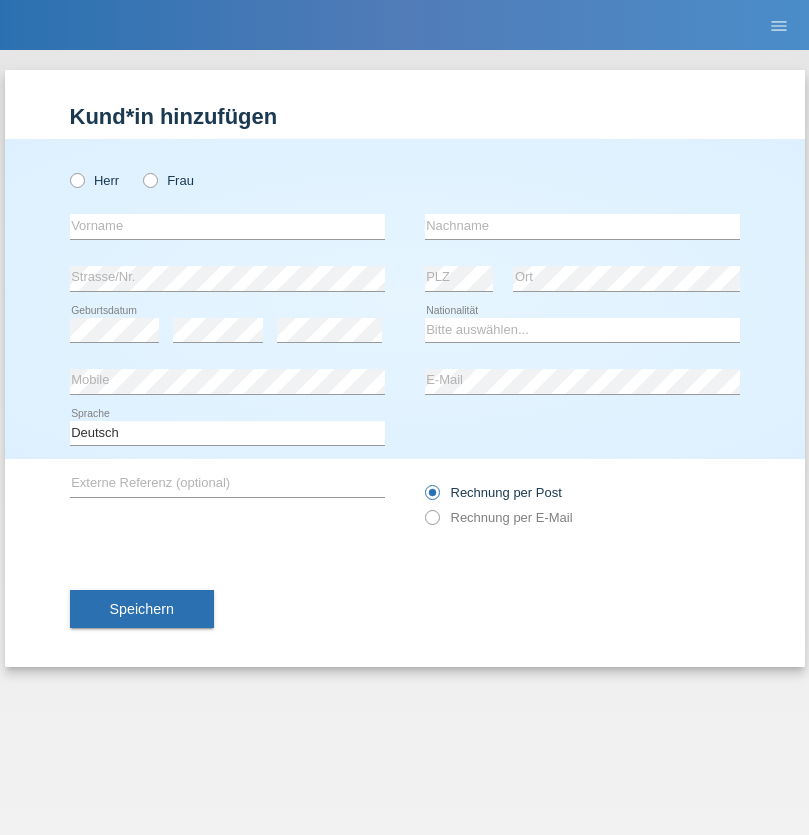 scroll, scrollTop: 0, scrollLeft: 0, axis: both 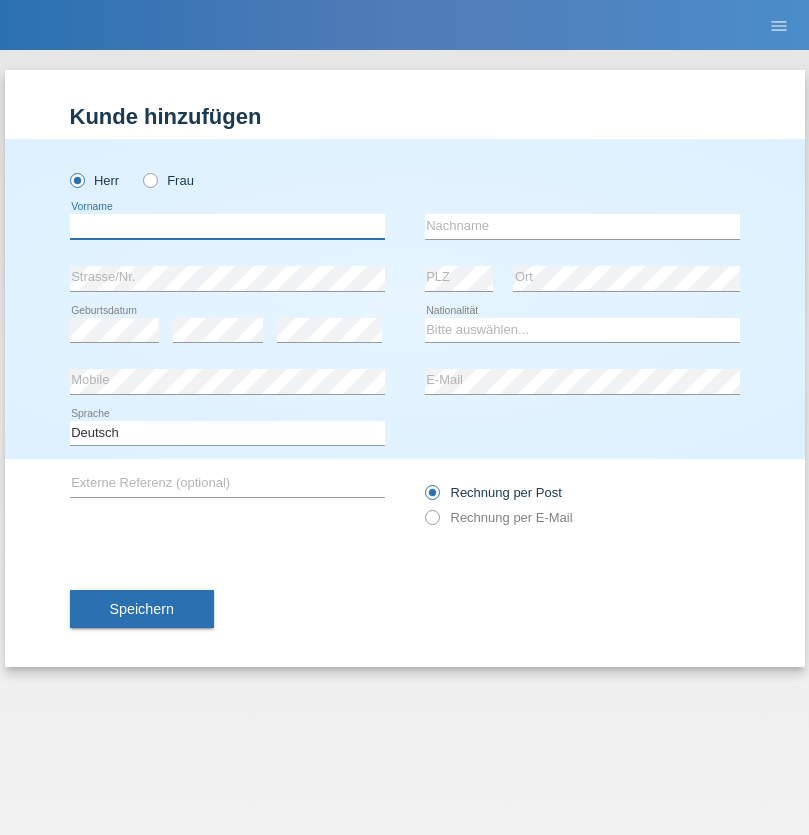 click at bounding box center (227, 226) 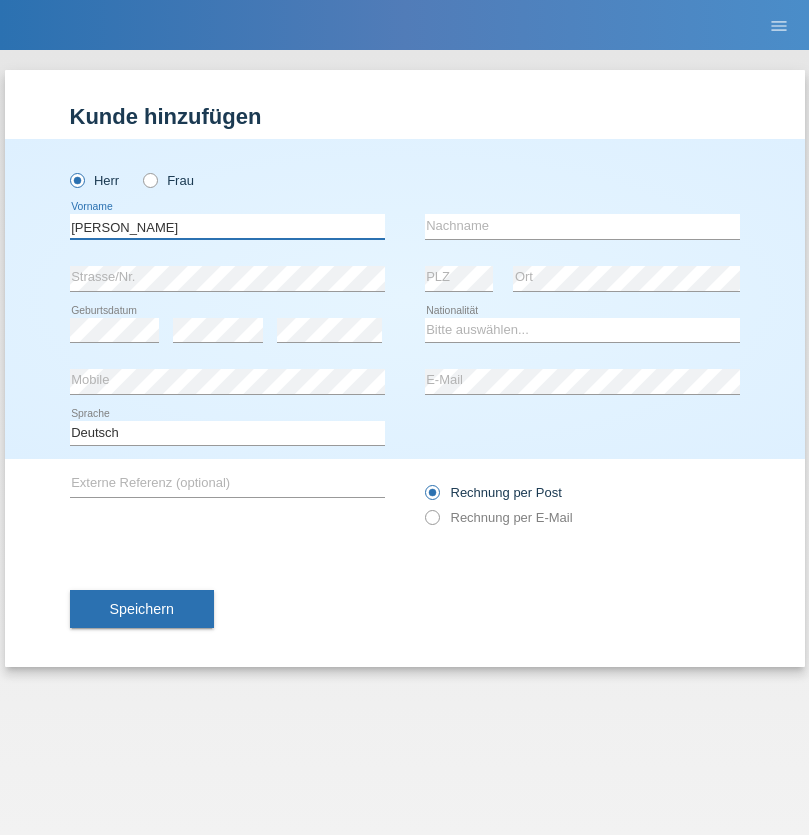 type on "Miroslav" 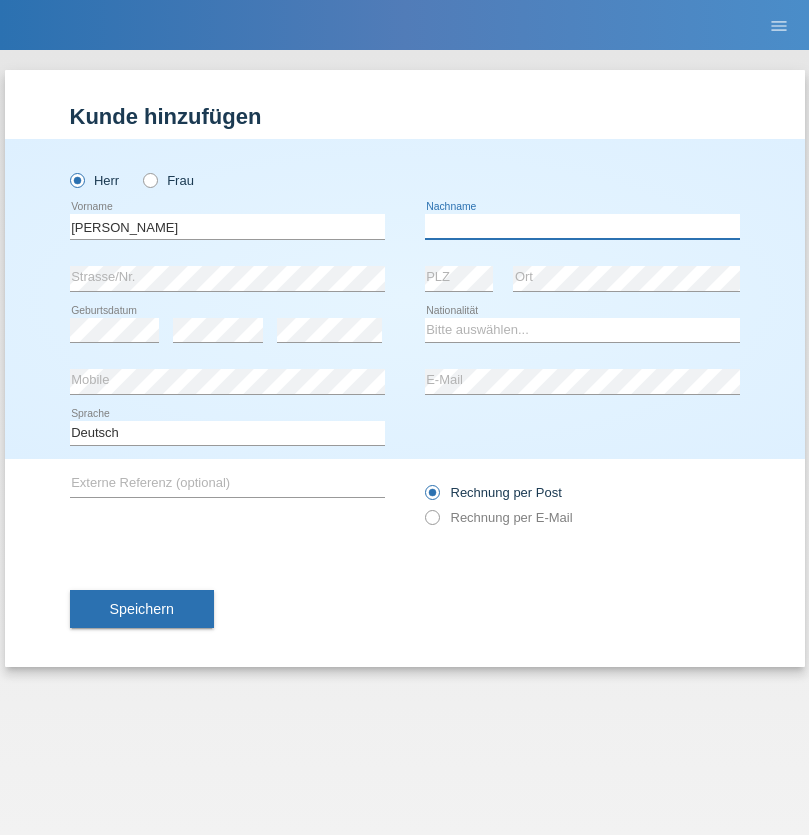 click at bounding box center [582, 226] 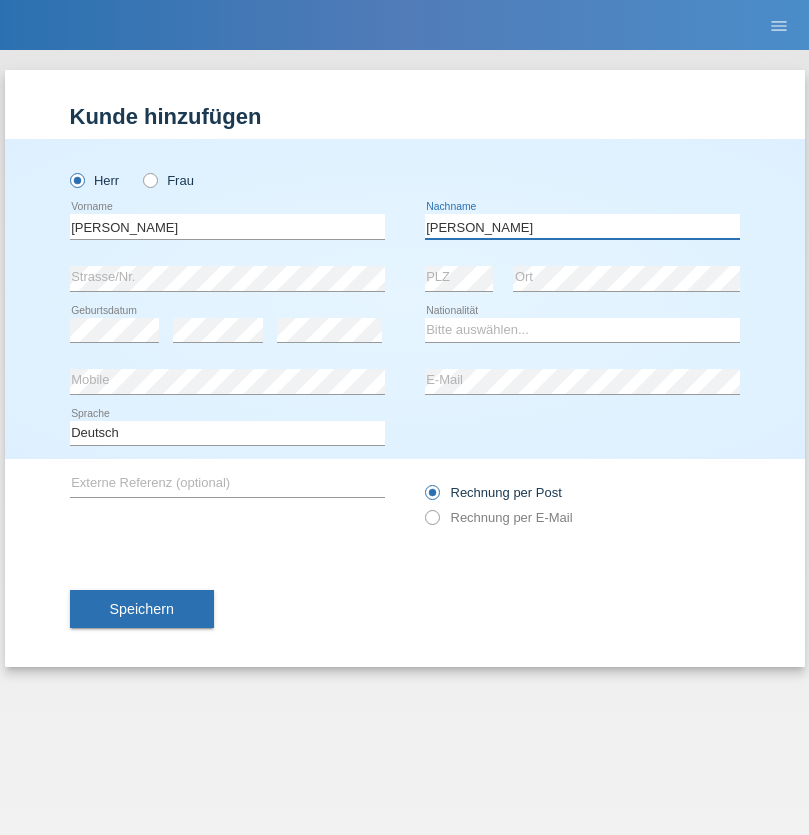 type on "Yordanov" 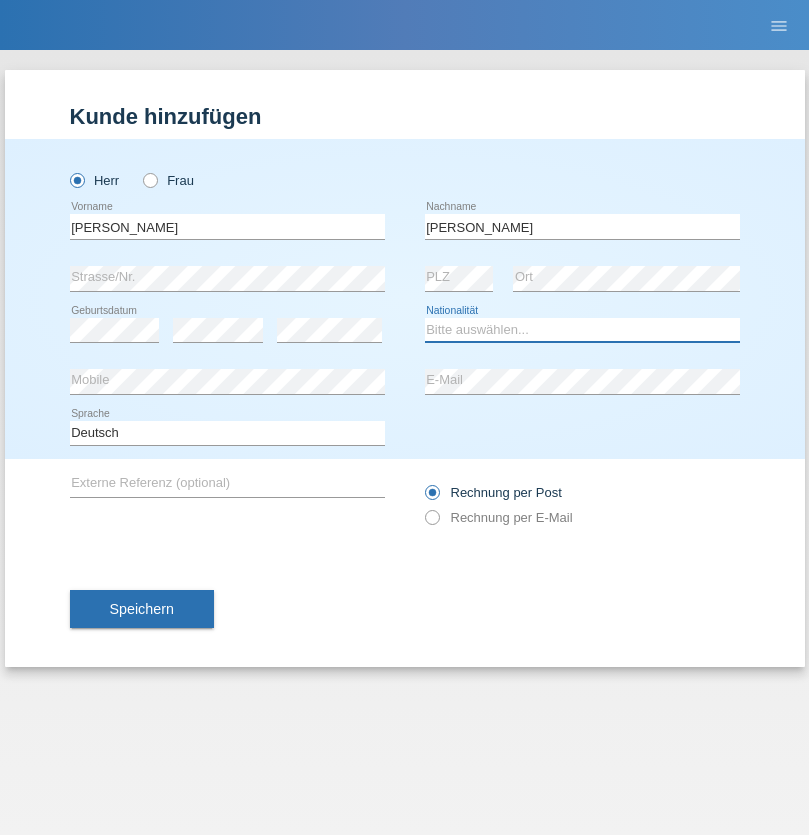select on "BG" 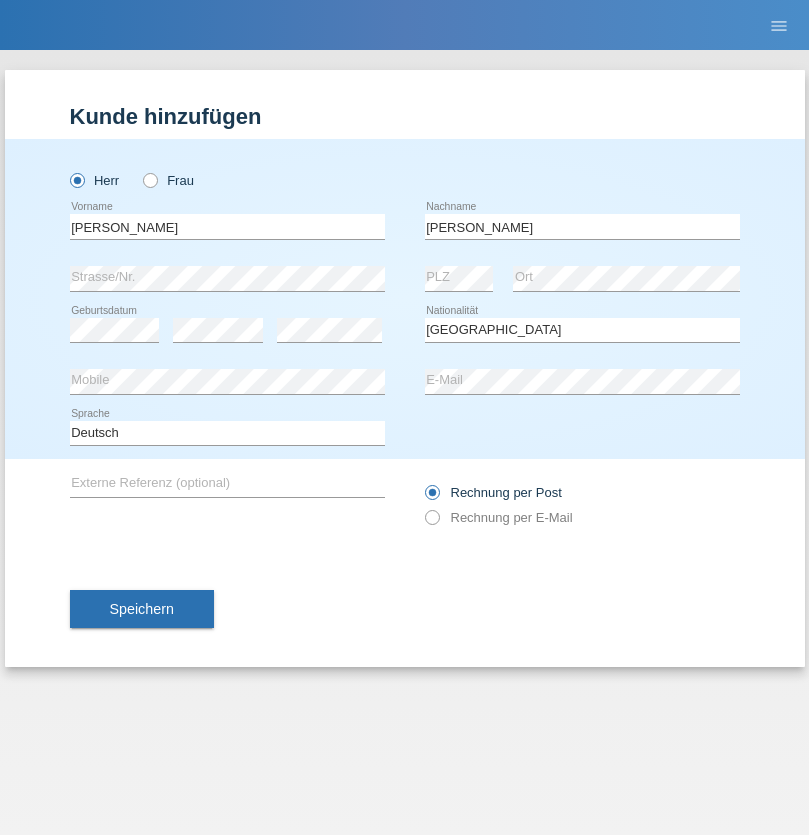 select on "C" 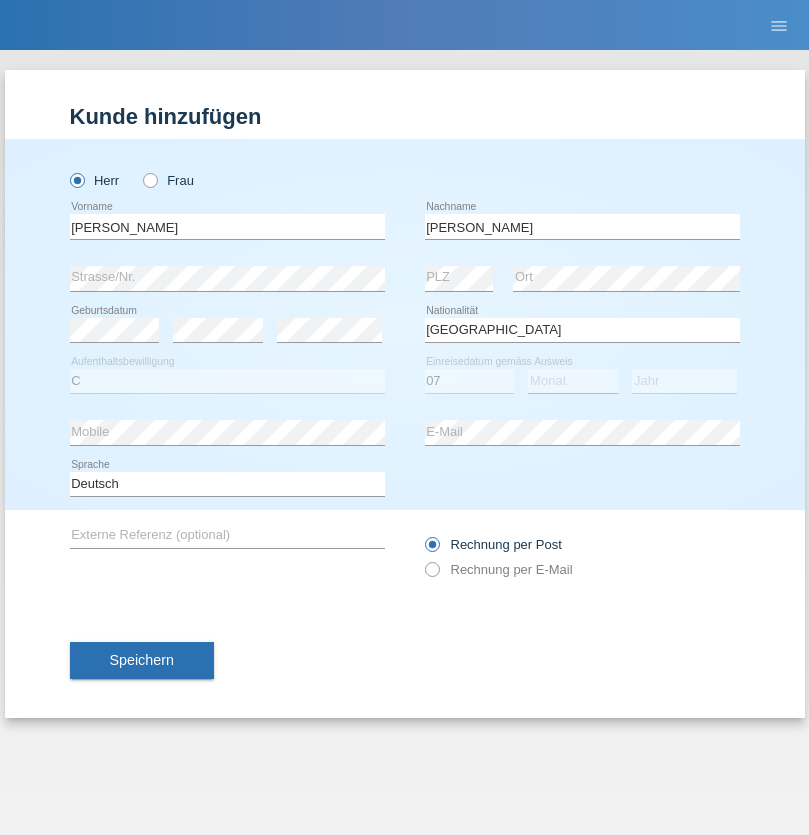select on "07" 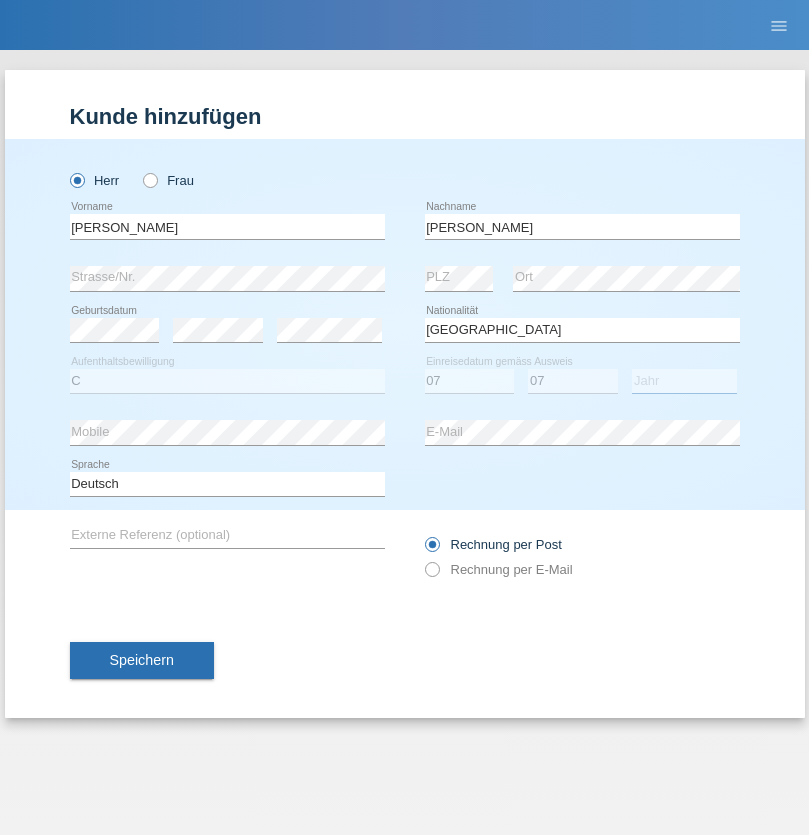 select on "2021" 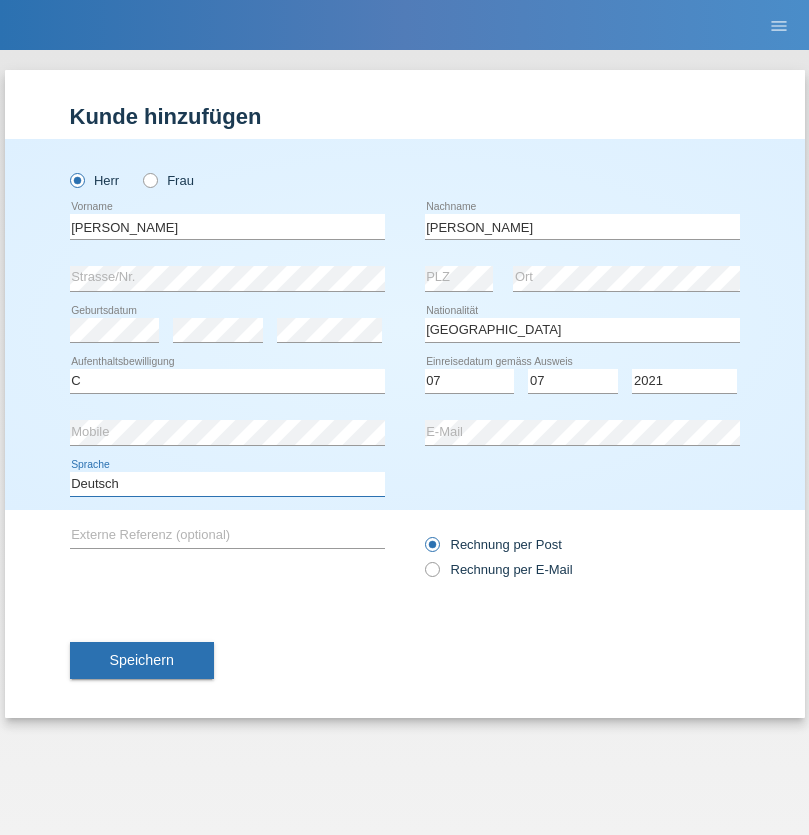 select on "en" 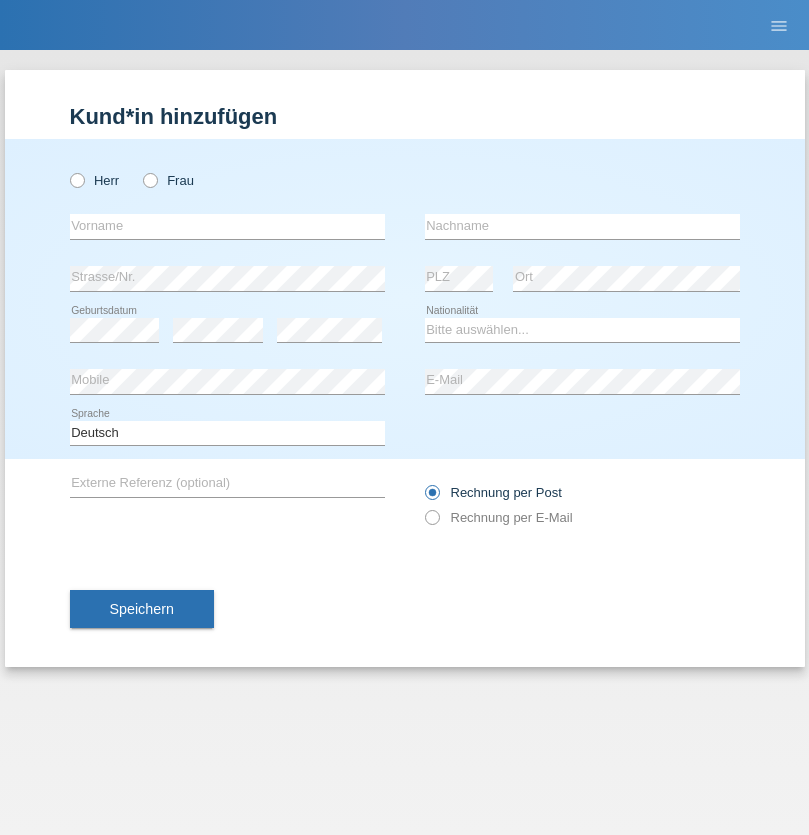 scroll, scrollTop: 0, scrollLeft: 0, axis: both 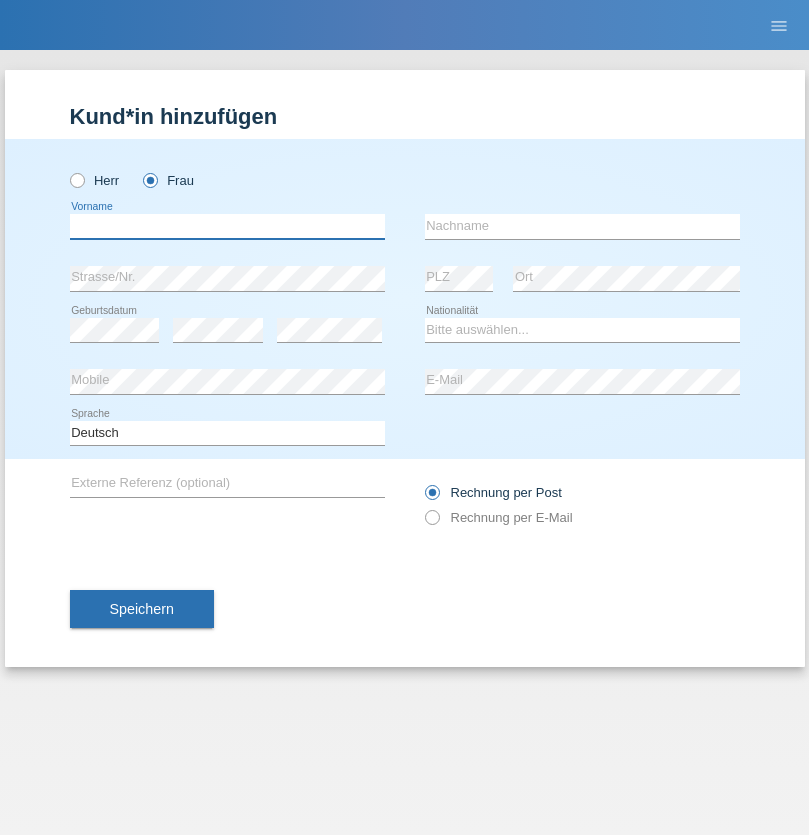 click at bounding box center [227, 226] 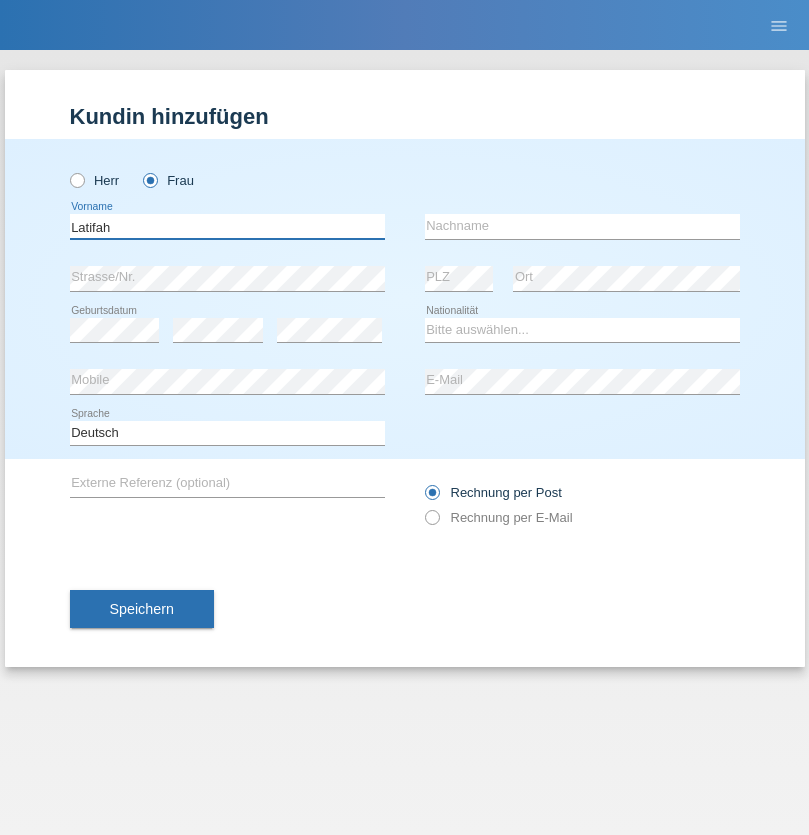 type on "Latifah" 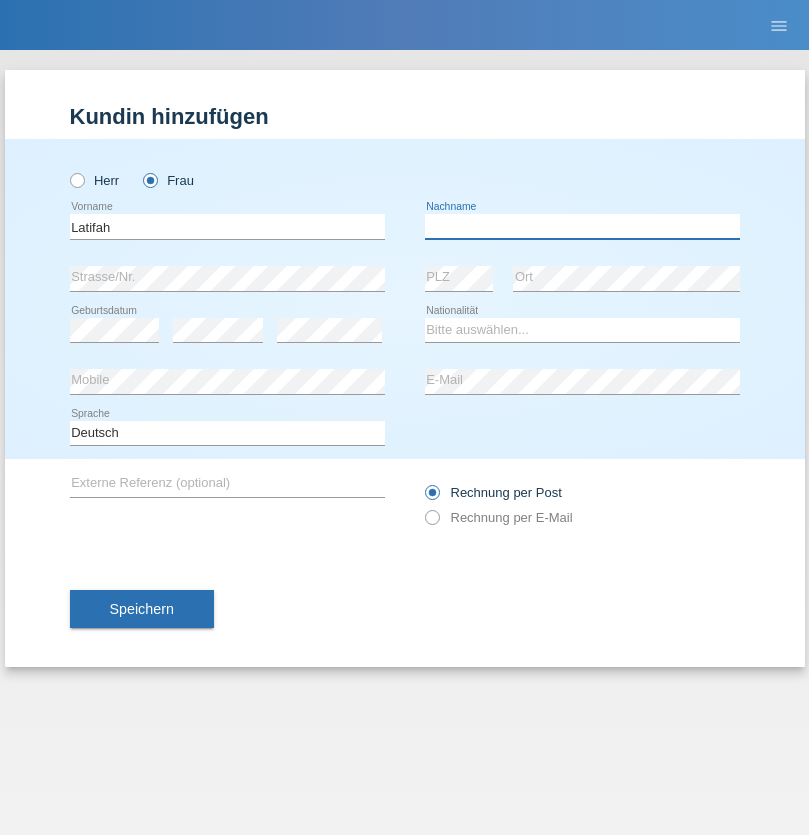 click at bounding box center (582, 226) 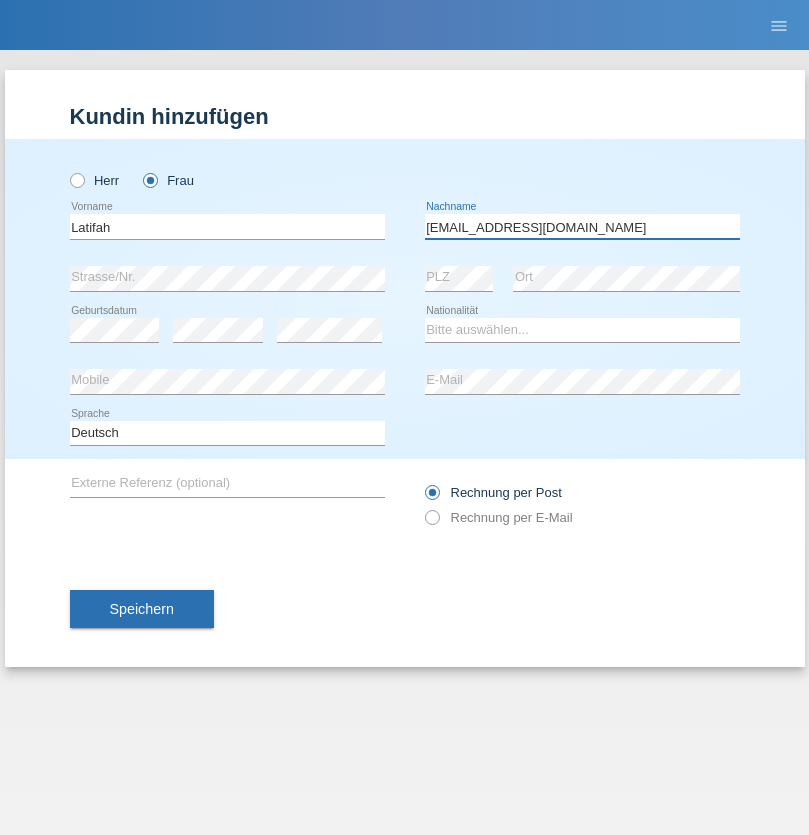 type on "[EMAIL_ADDRESS][DOMAIN_NAME]" 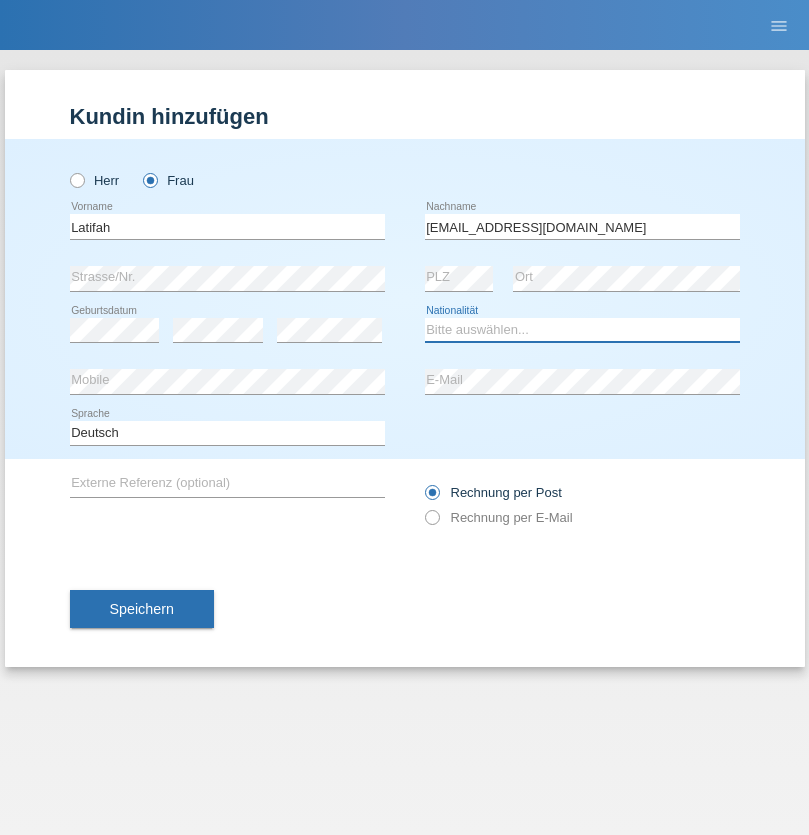 select on "TR" 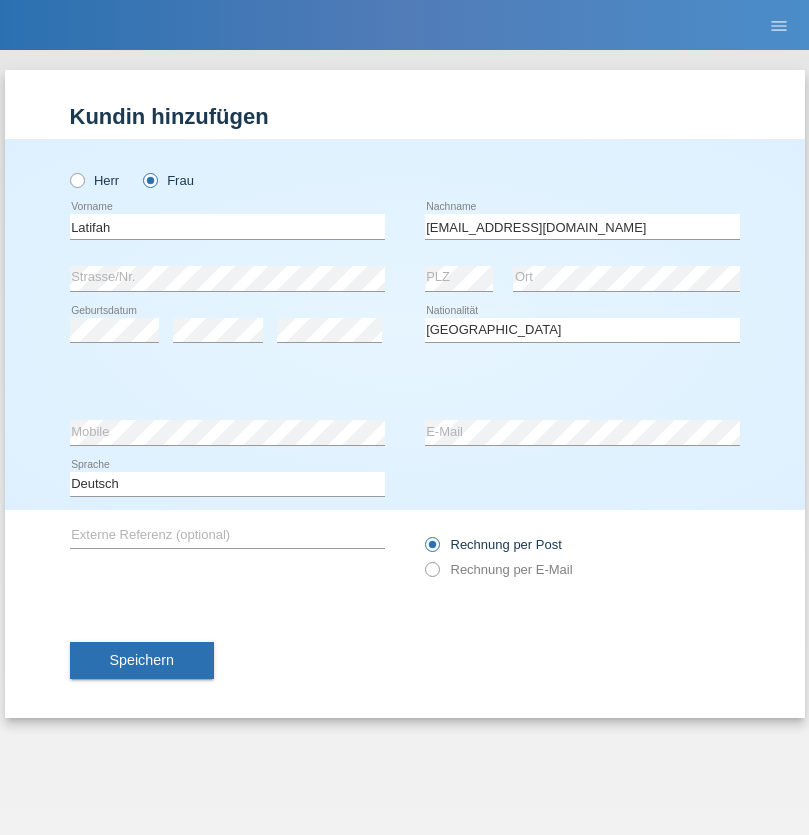 select on "C" 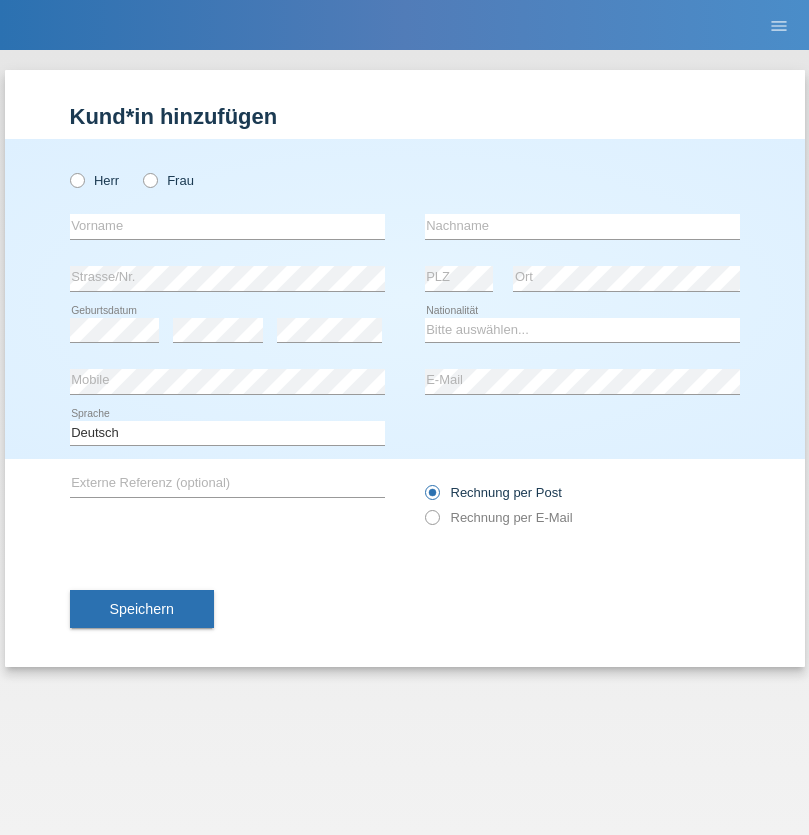 scroll, scrollTop: 0, scrollLeft: 0, axis: both 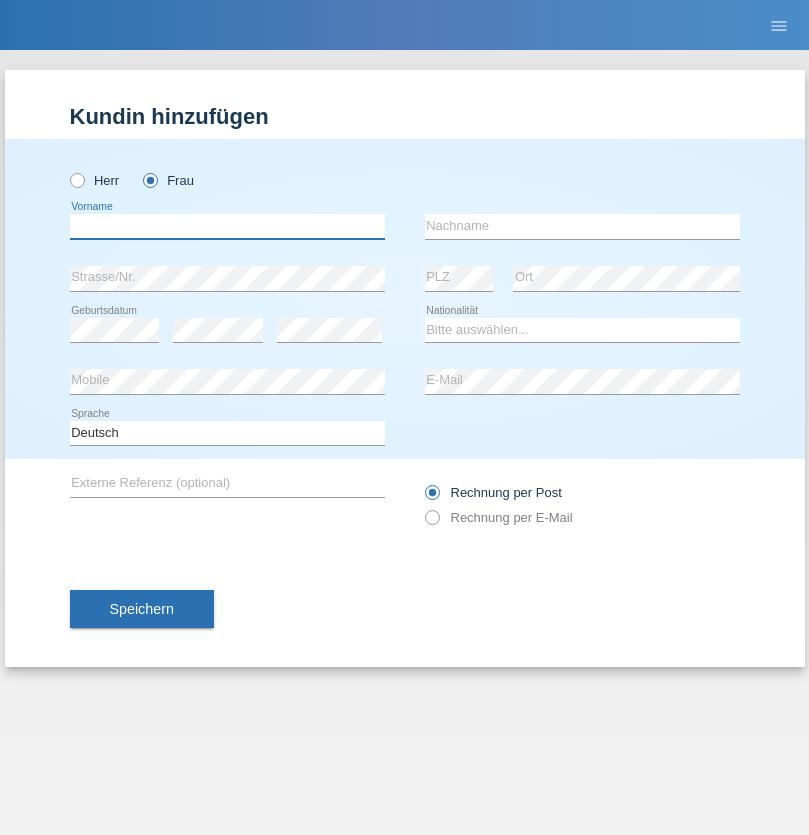 click at bounding box center [227, 226] 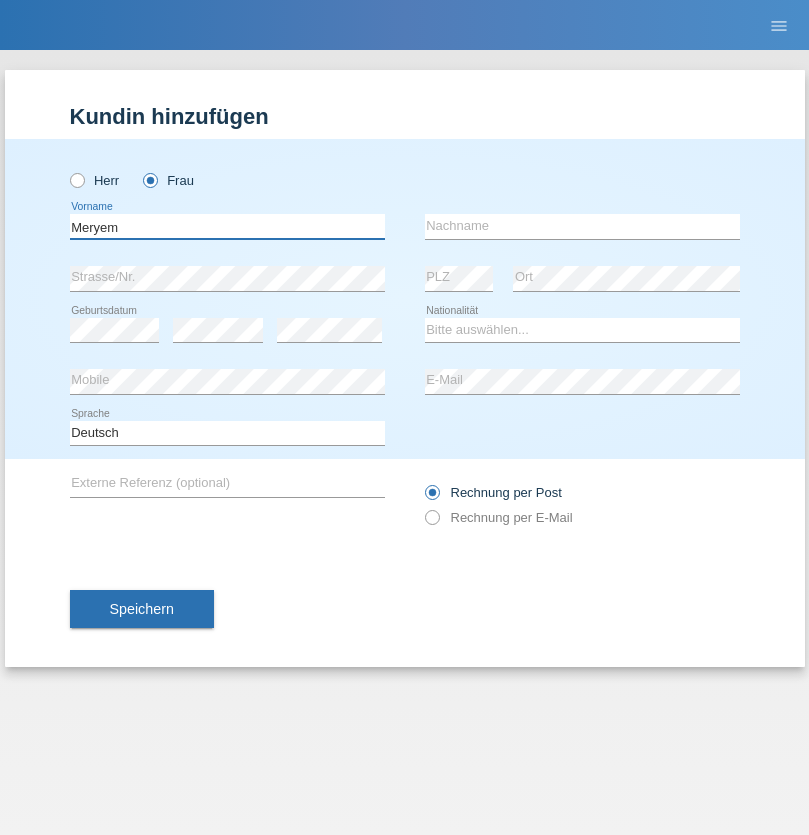 type on "Meryem" 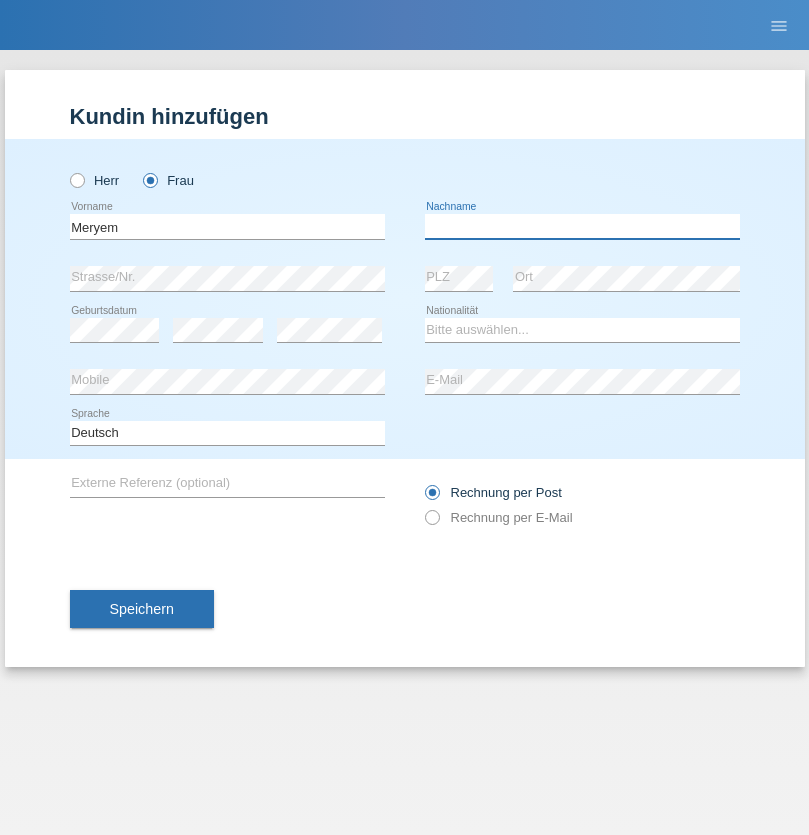 click at bounding box center (582, 226) 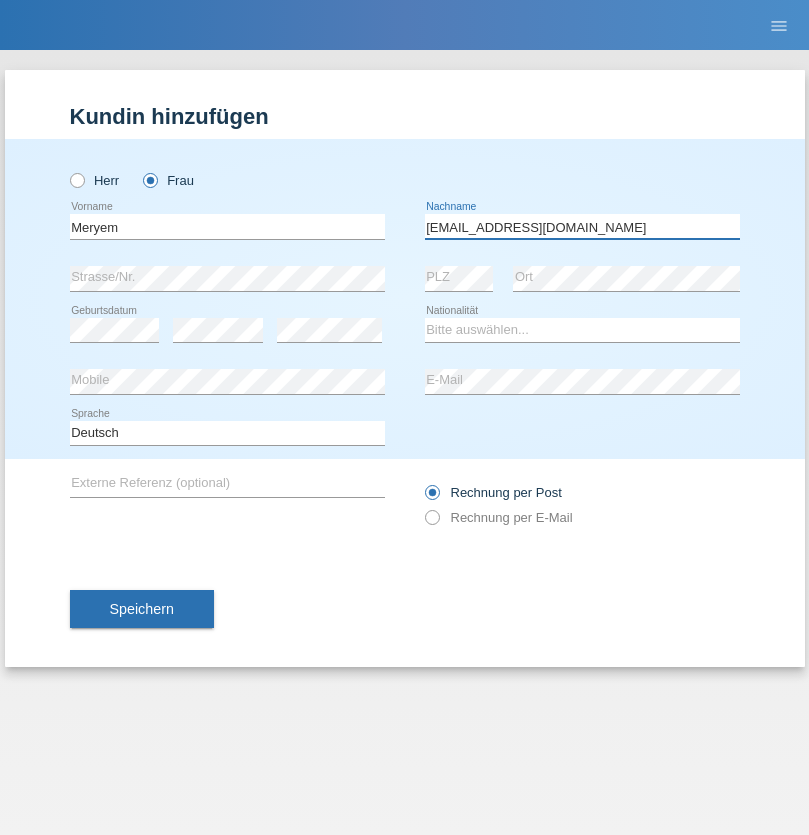 type on "meryemy@hotmail.com" 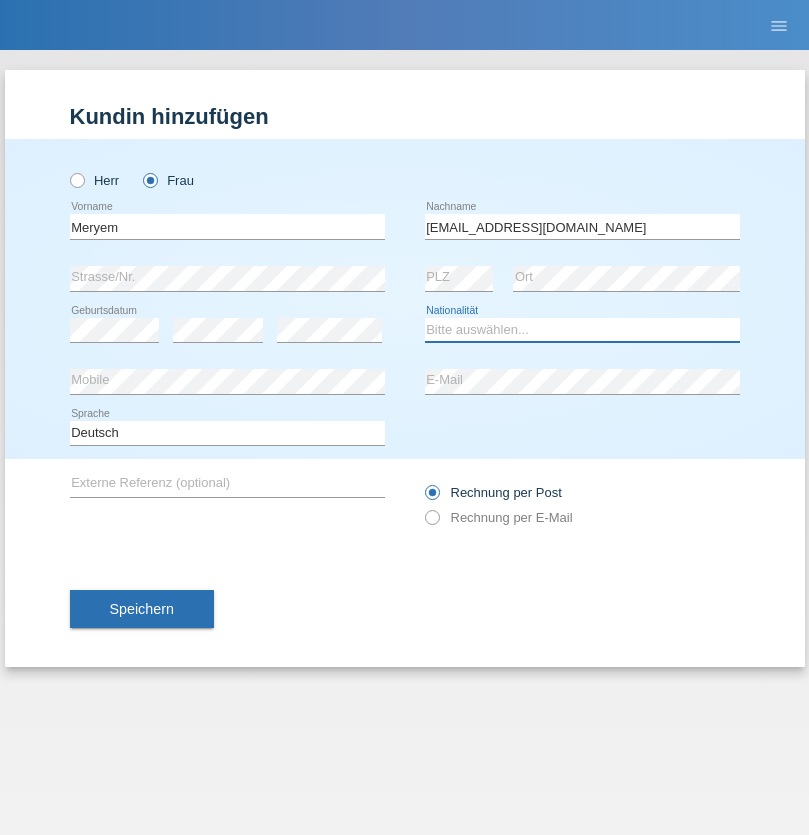 select on "TR" 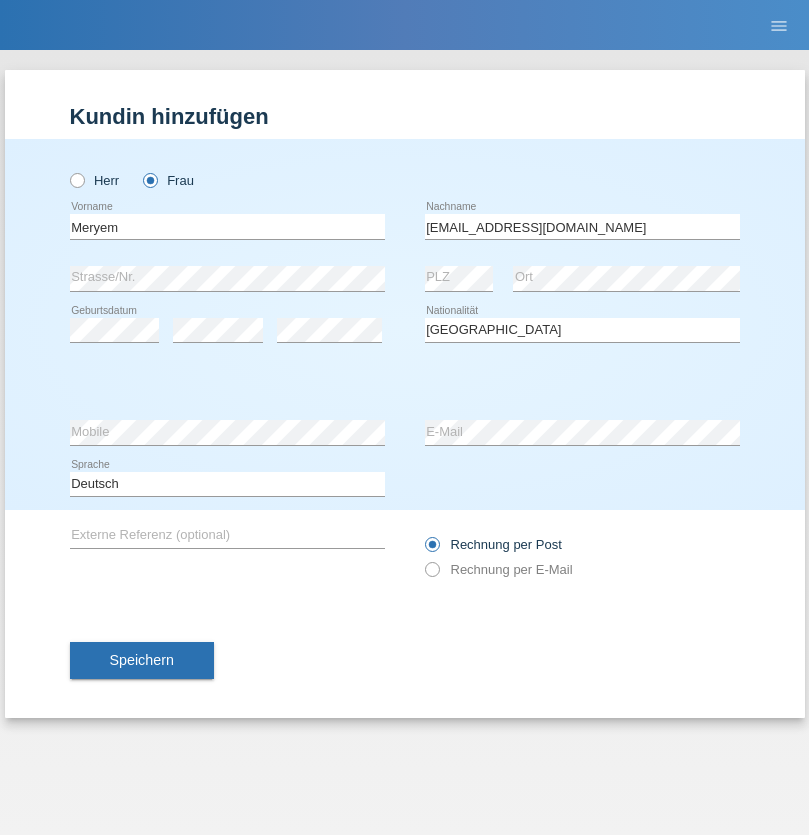 select on "C" 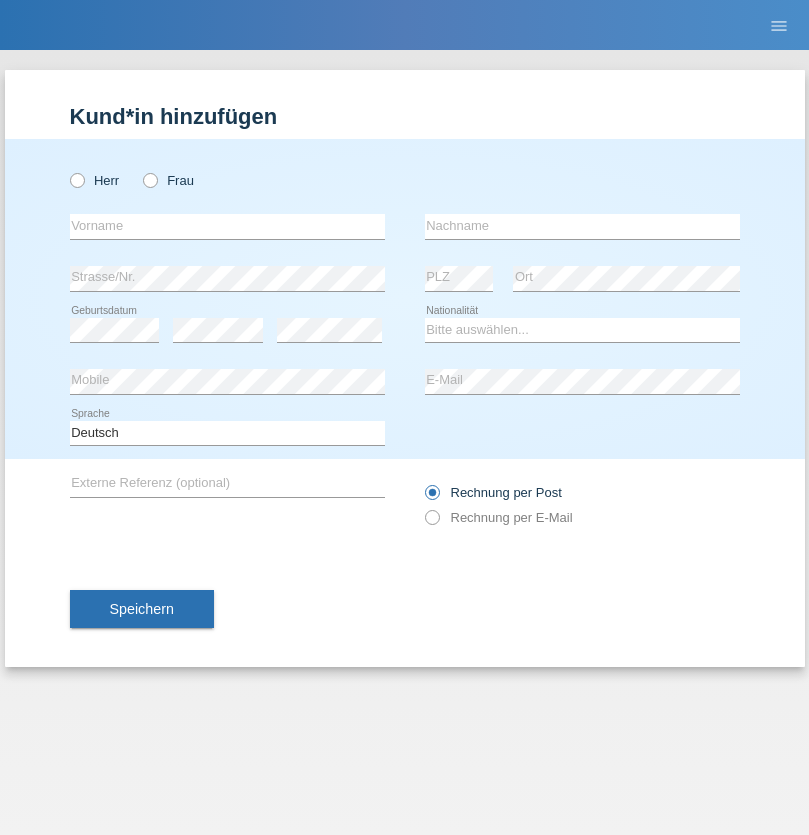 scroll, scrollTop: 0, scrollLeft: 0, axis: both 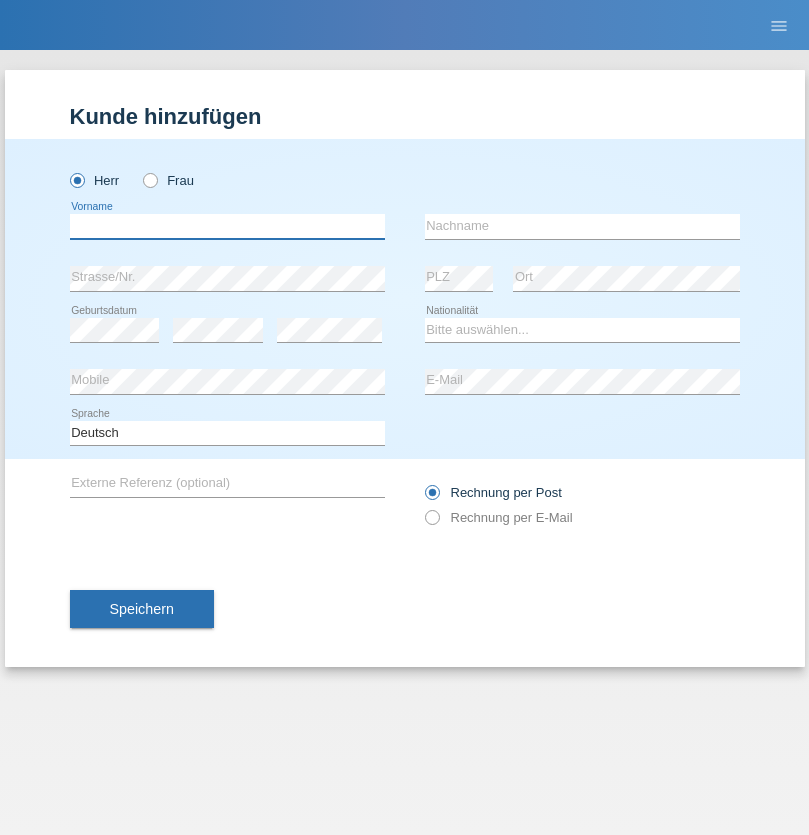 click at bounding box center [227, 226] 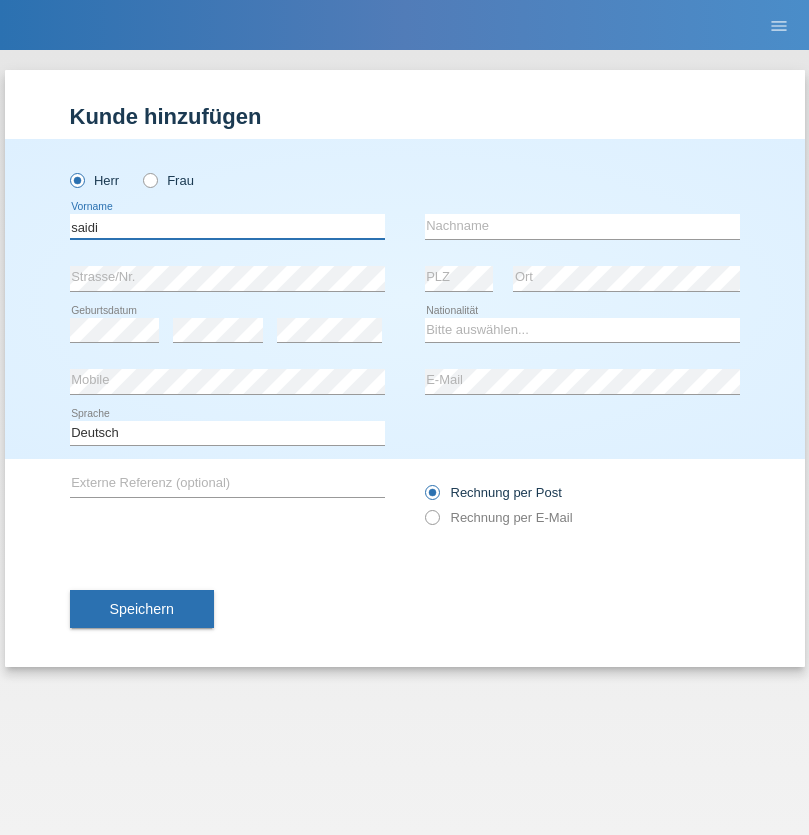 type on "saidi" 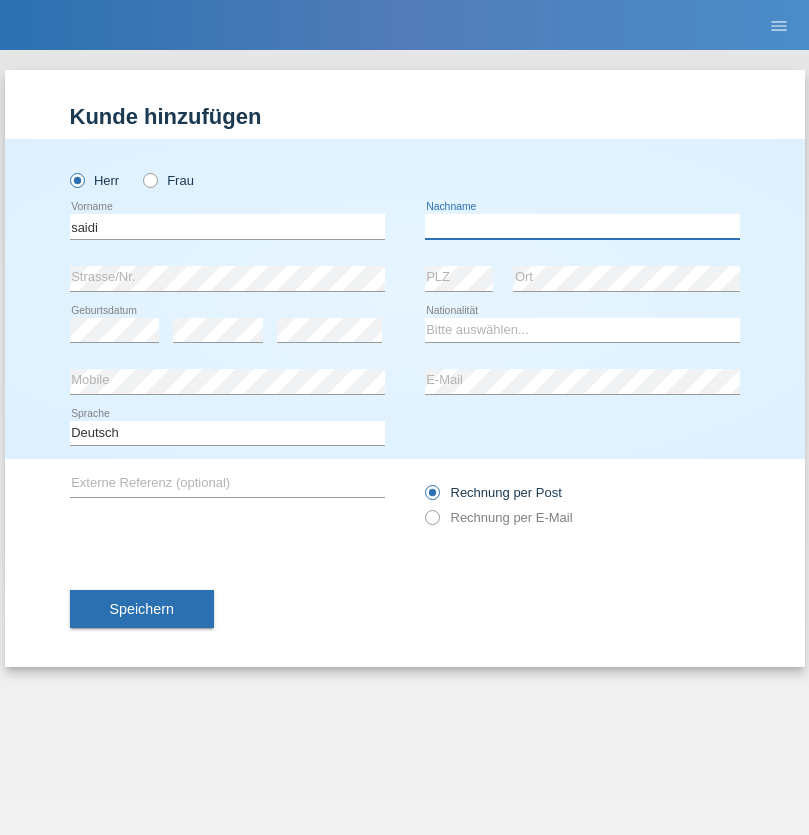 click at bounding box center (582, 226) 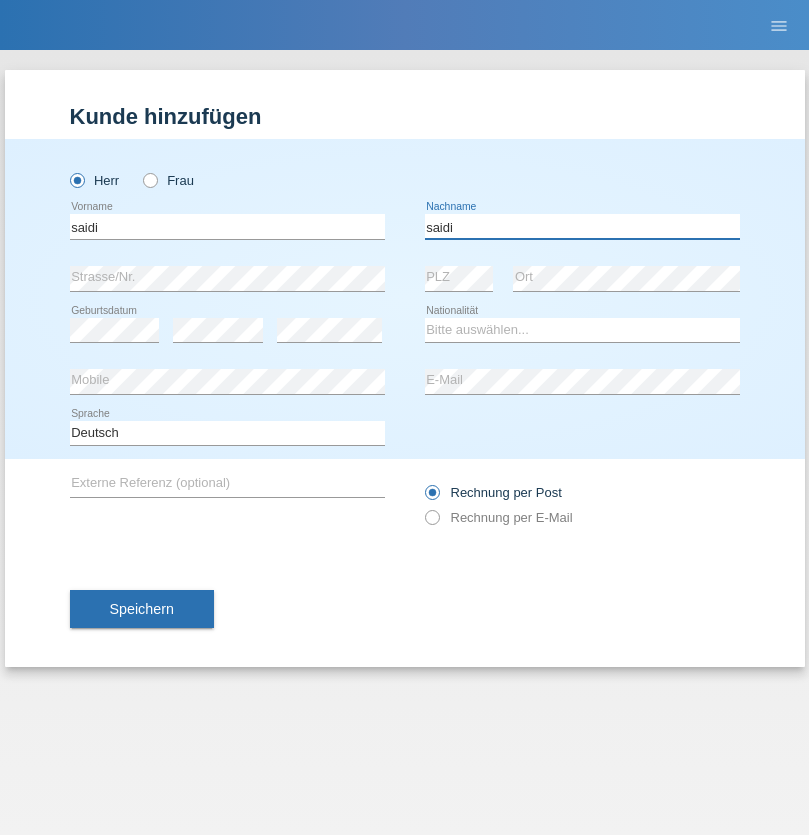 type on "saidi" 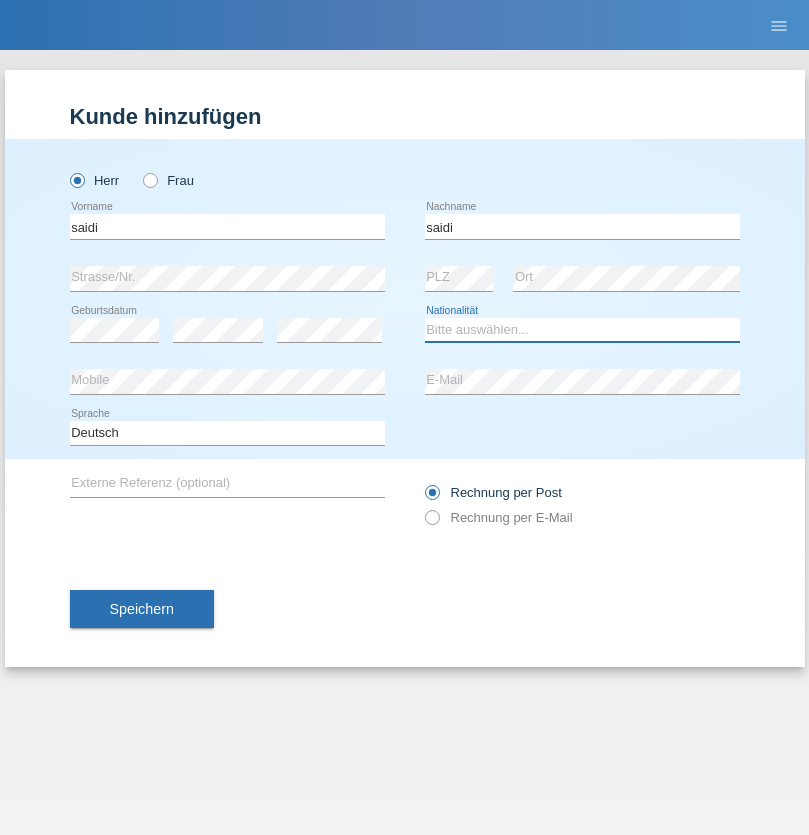 select on "MA" 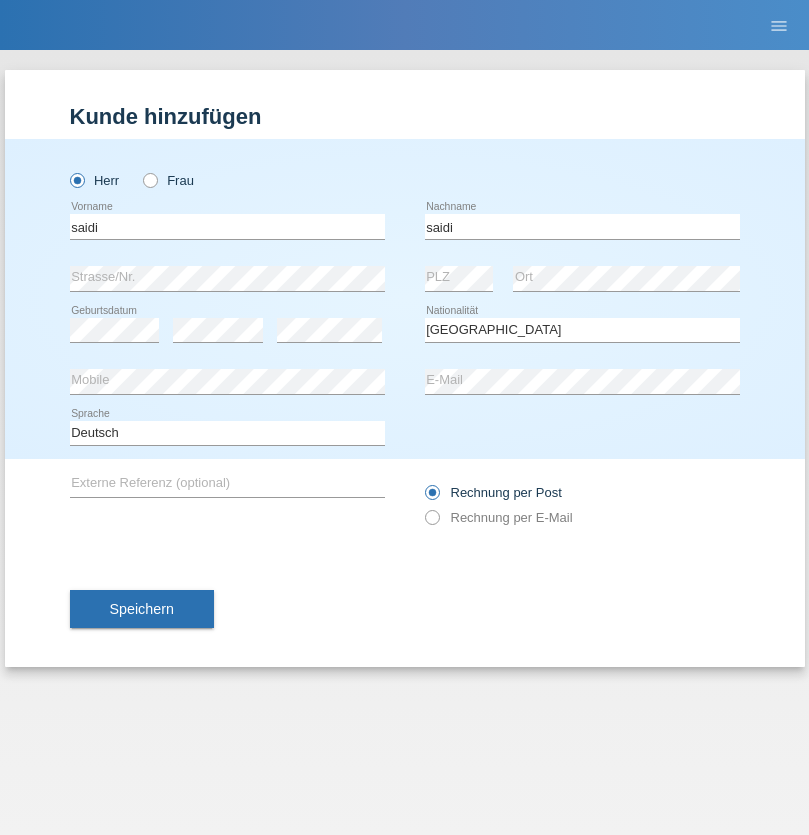 select on "C" 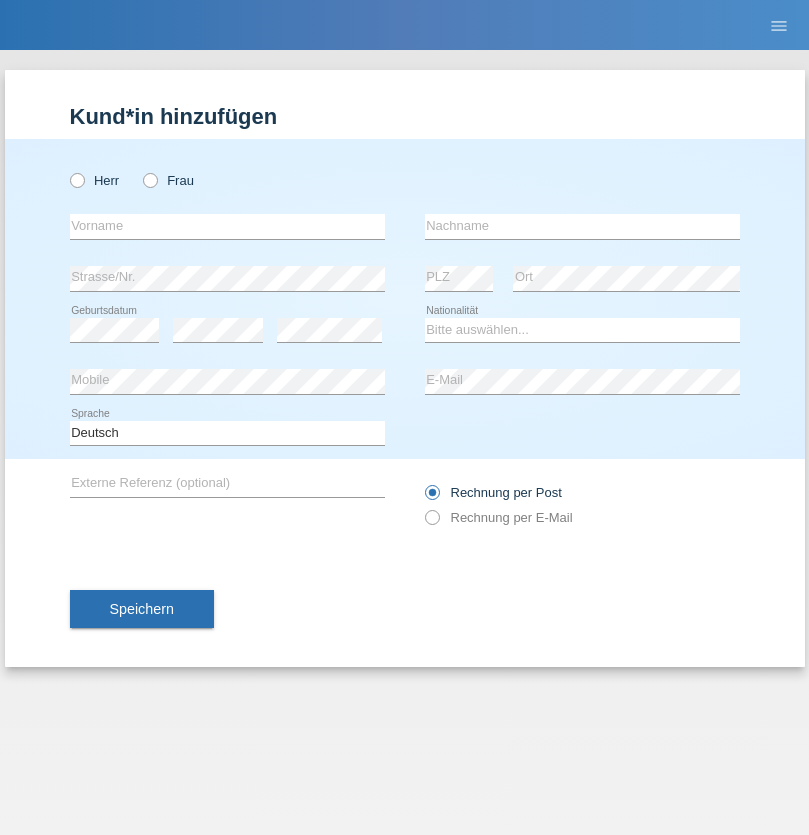 scroll, scrollTop: 0, scrollLeft: 0, axis: both 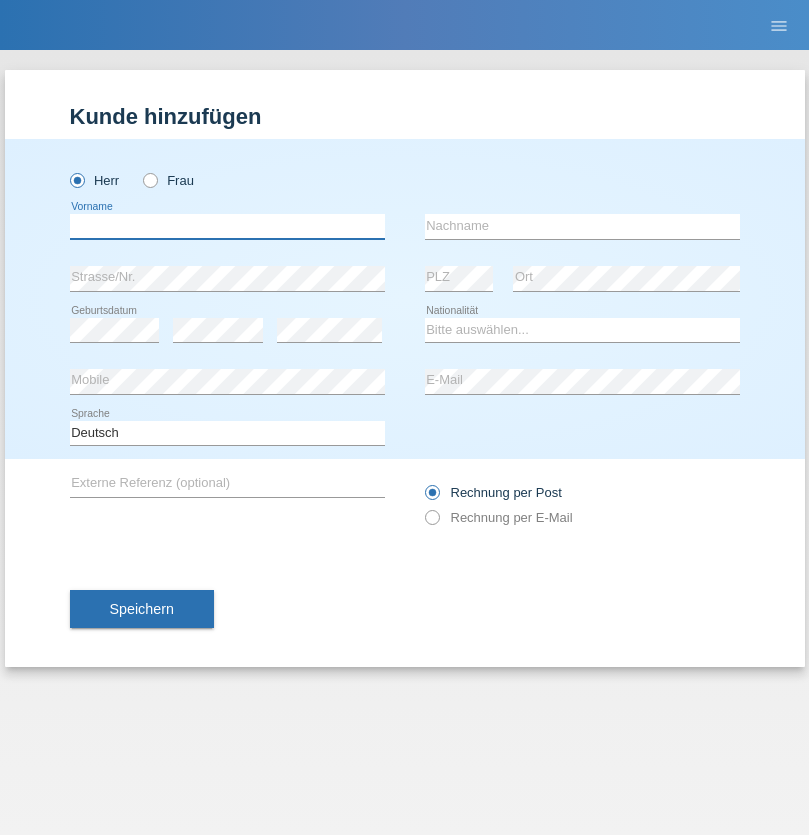 click at bounding box center (227, 226) 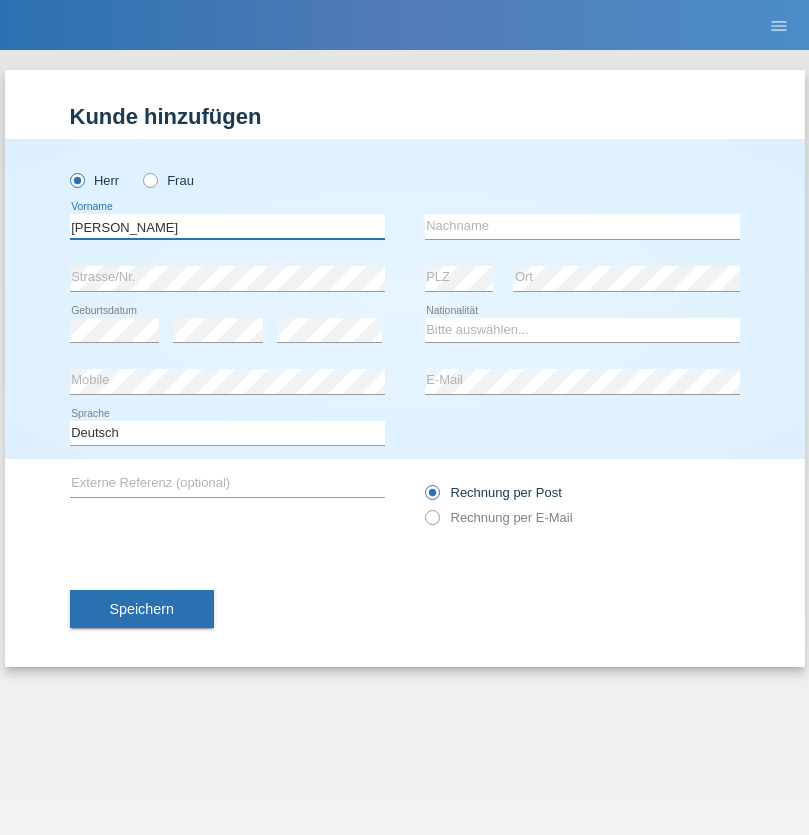 type on "[PERSON_NAME]" 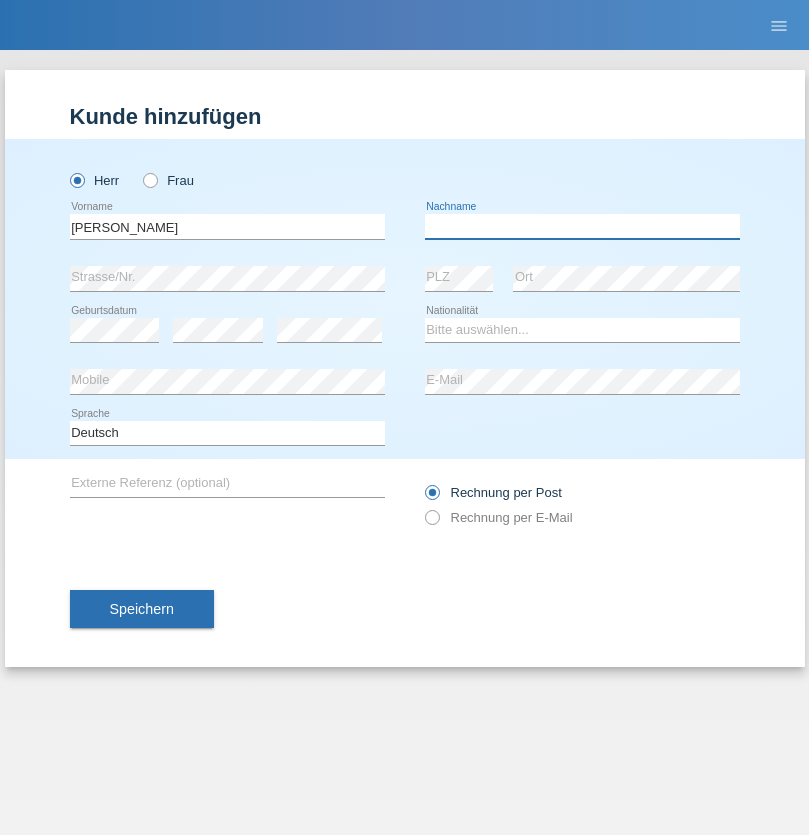 click at bounding box center (582, 226) 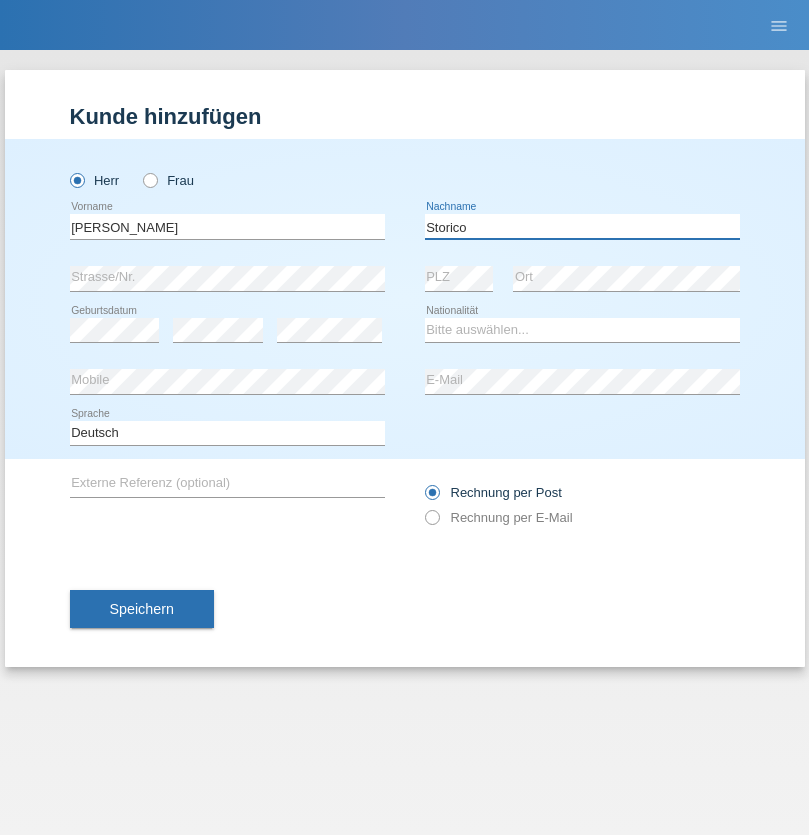 type on "Storico" 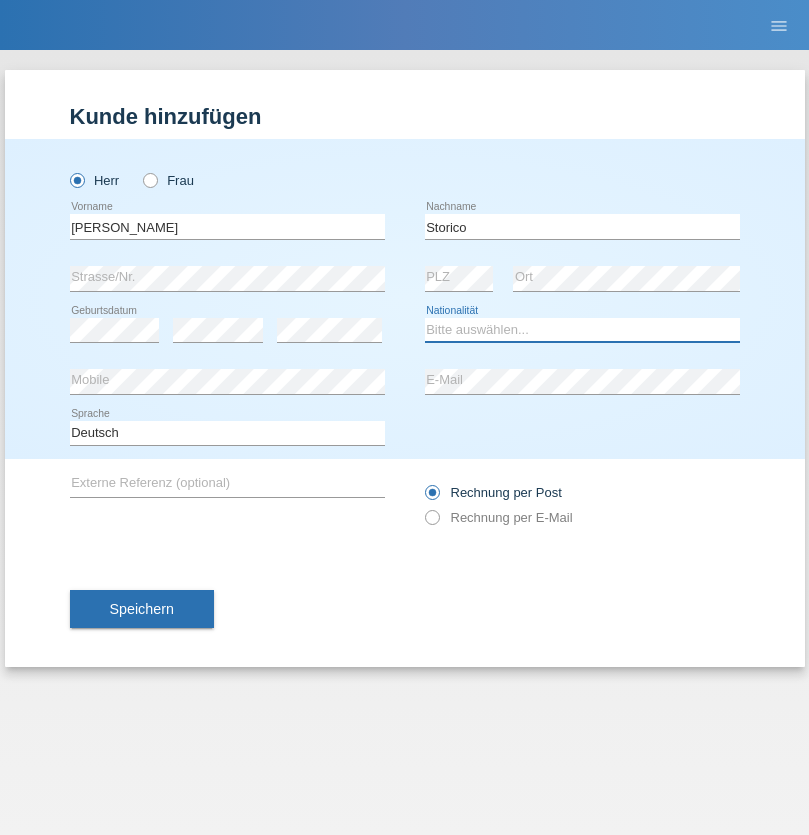 select on "IT" 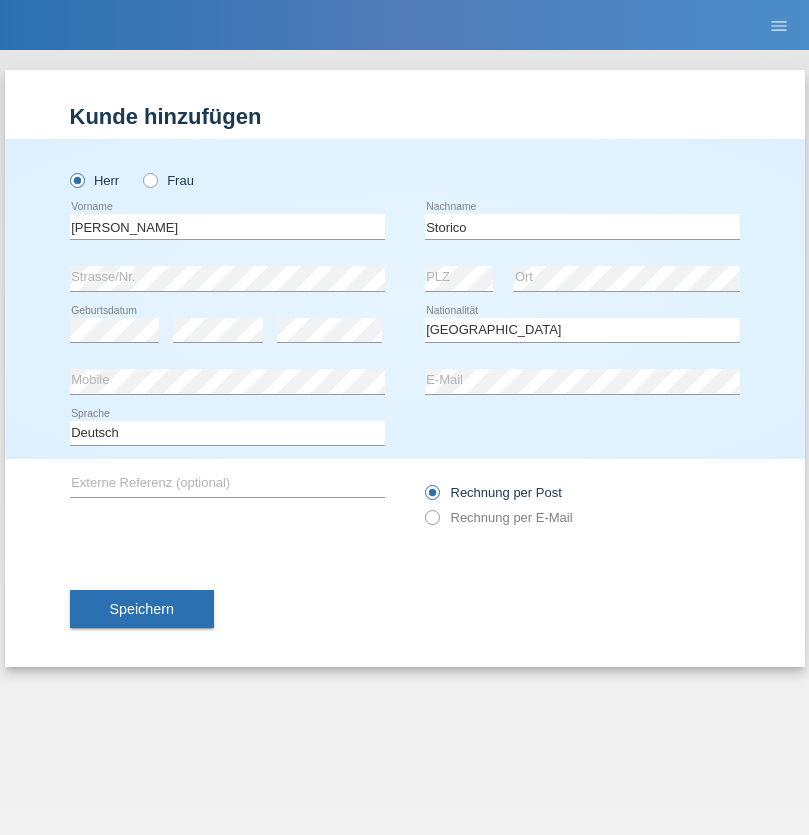select on "C" 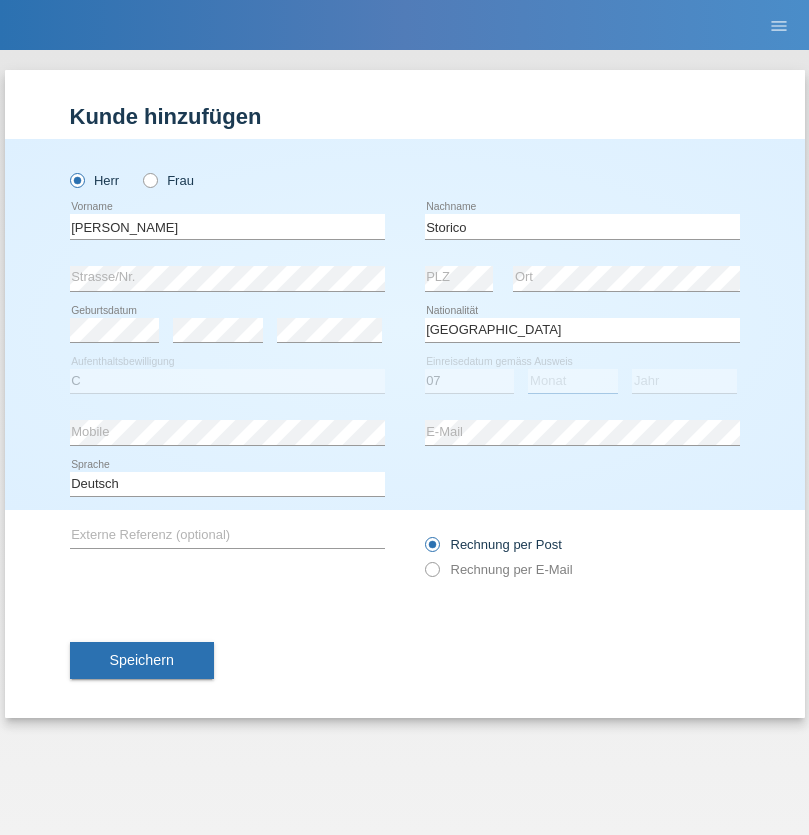 select on "07" 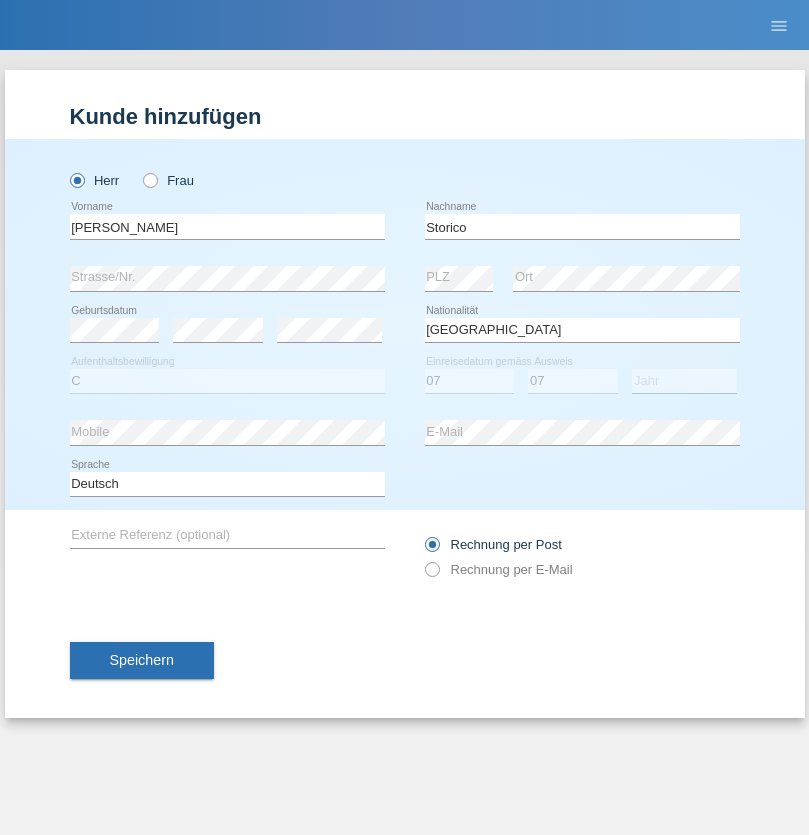 select on "2021" 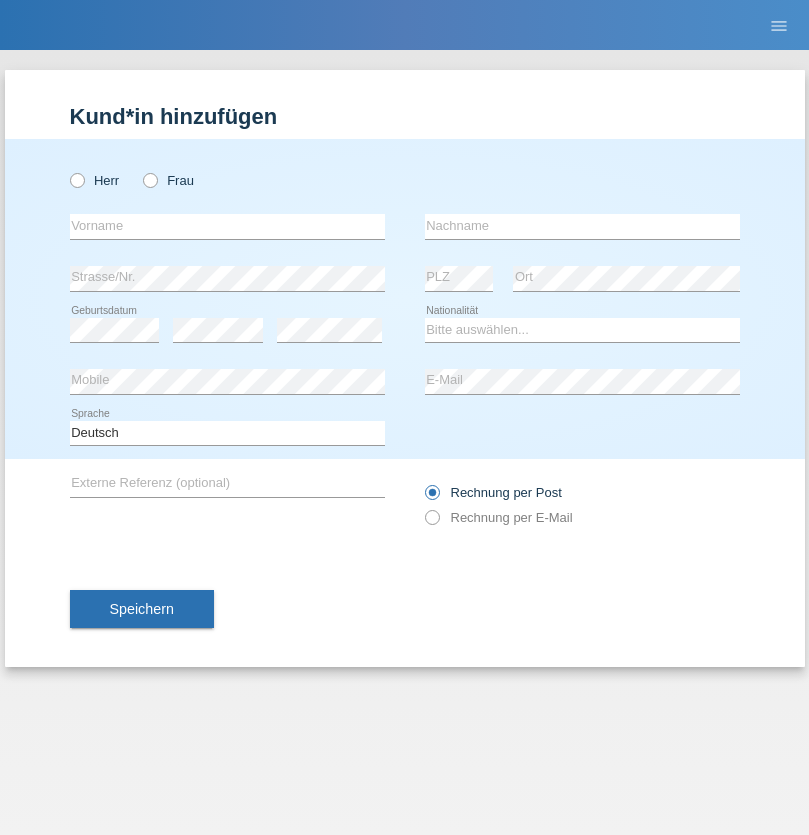 scroll, scrollTop: 0, scrollLeft: 0, axis: both 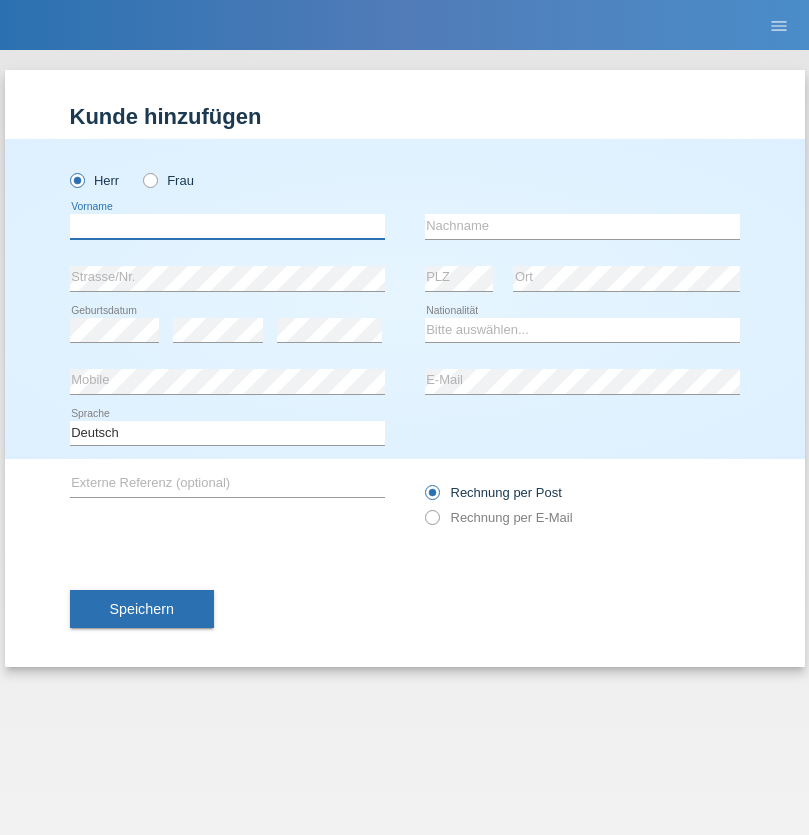 click at bounding box center [227, 226] 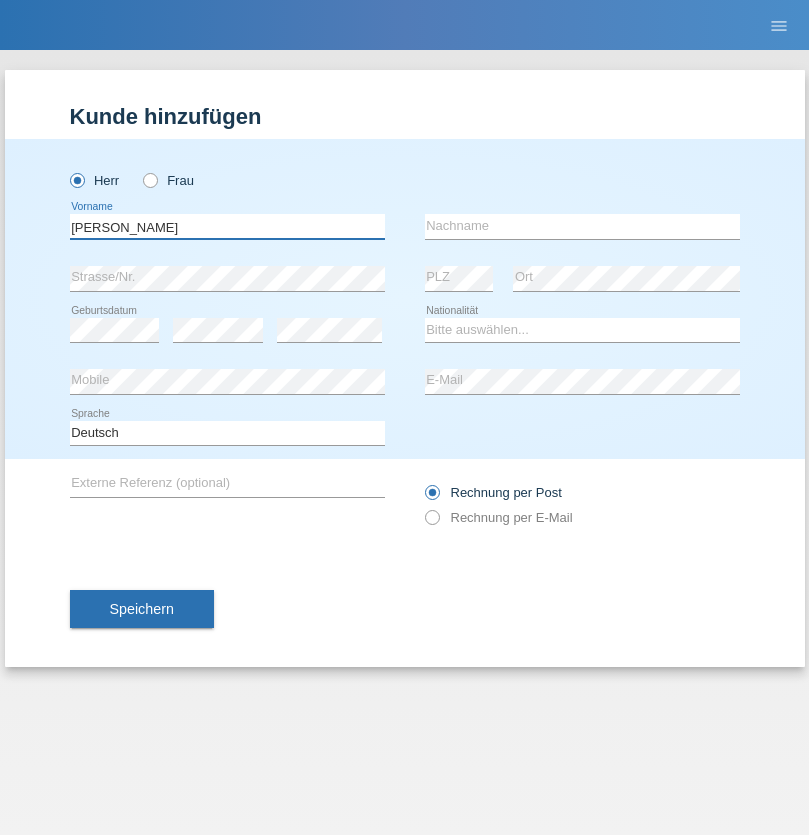 type on "Alex" 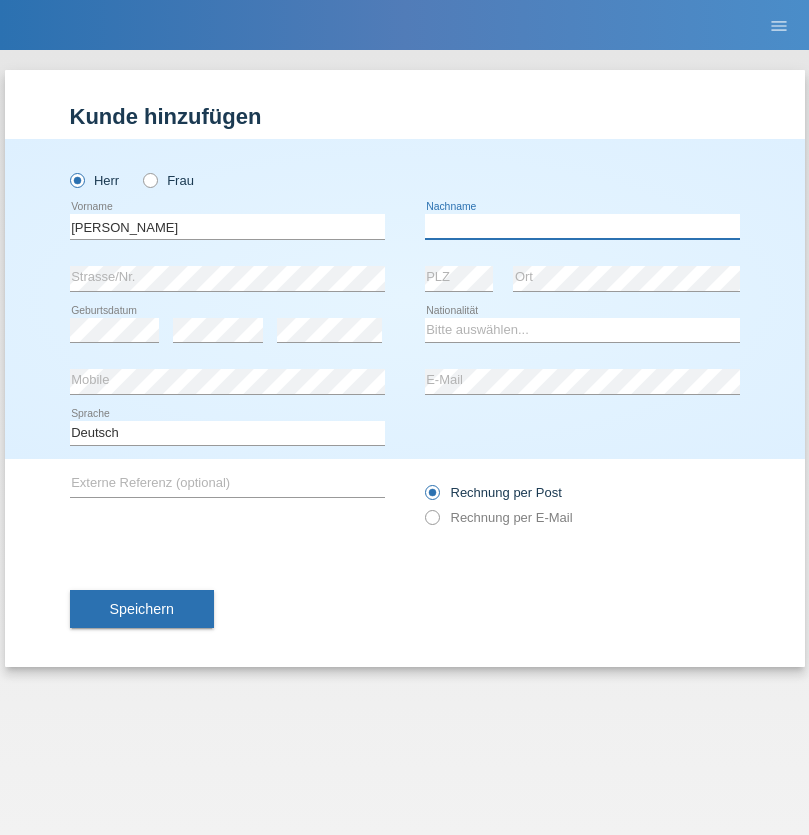 click at bounding box center [582, 226] 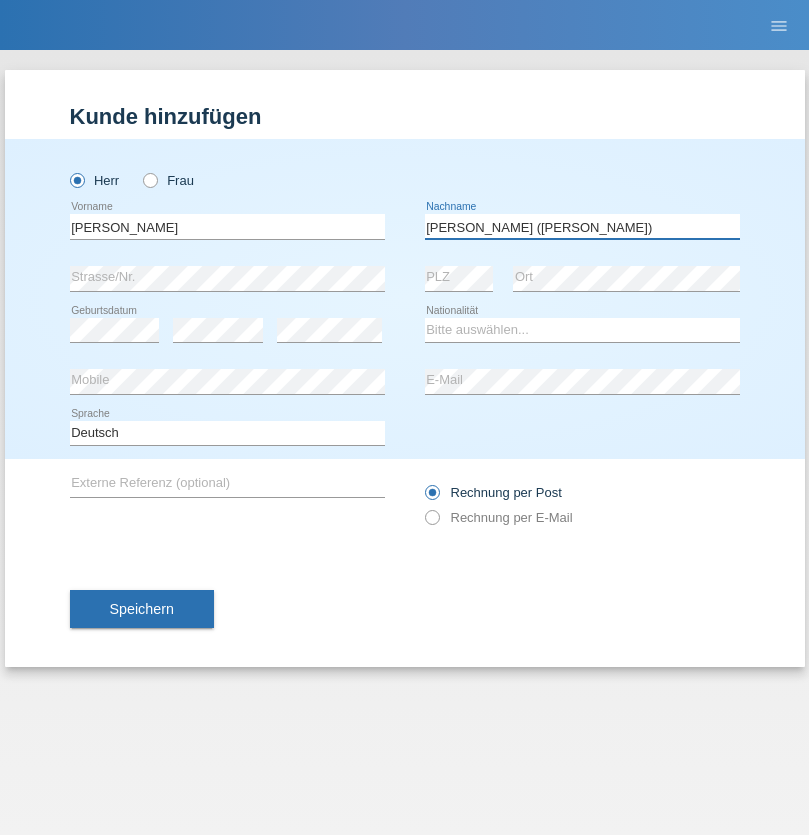 type on "A. Cassiano (Miriã)" 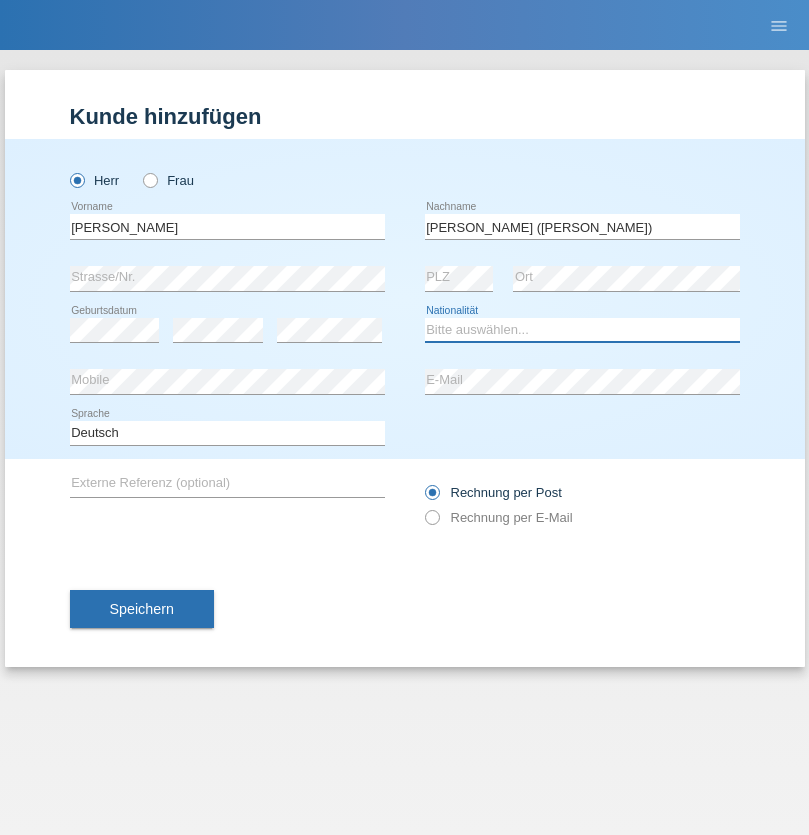 select on "BR" 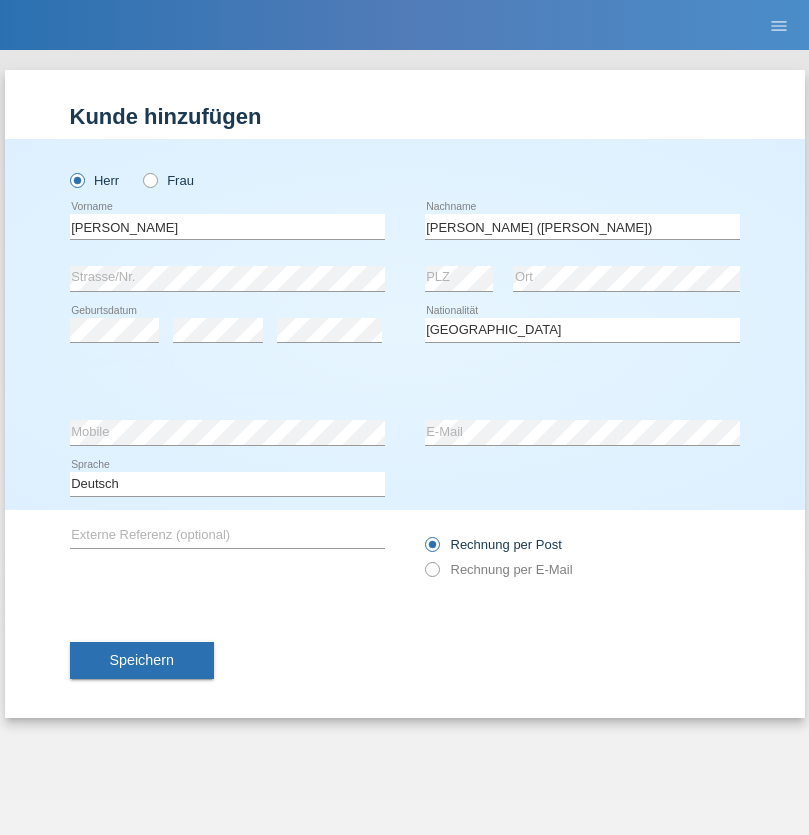 select on "C" 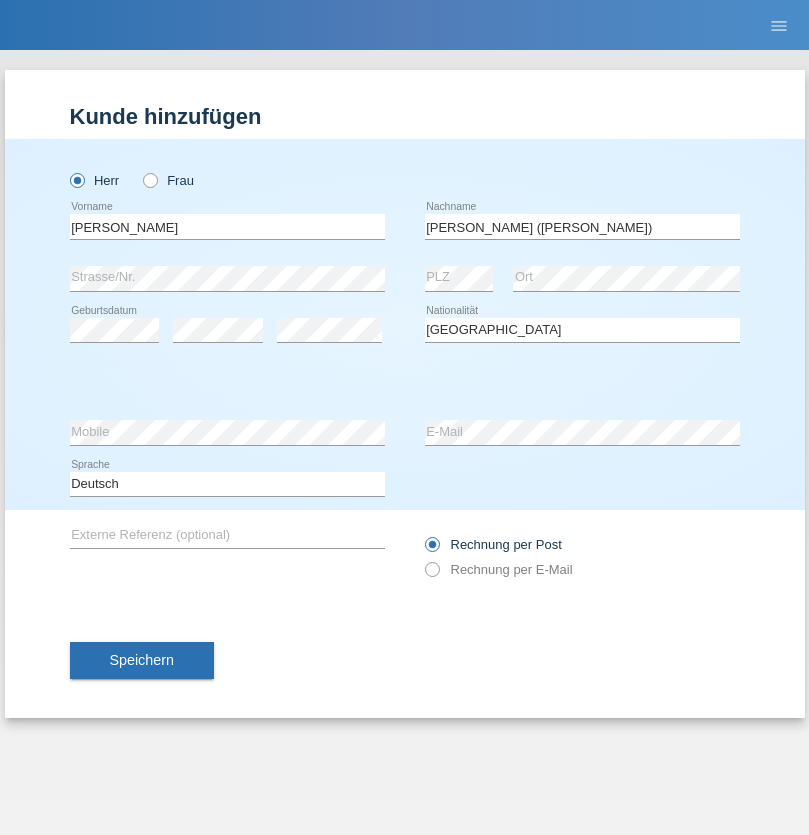select on "14" 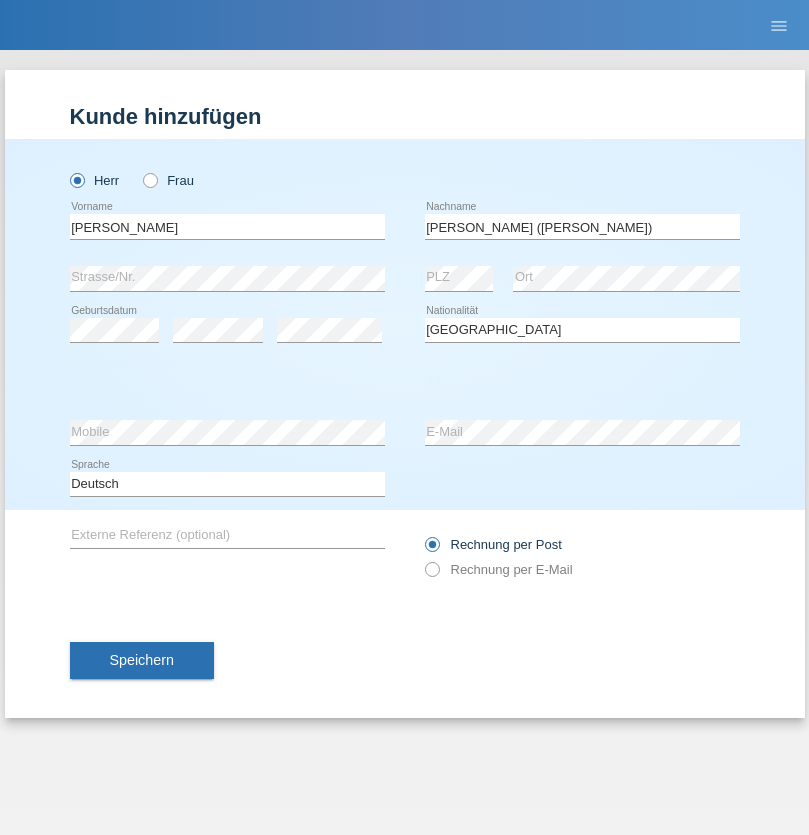 select on "12" 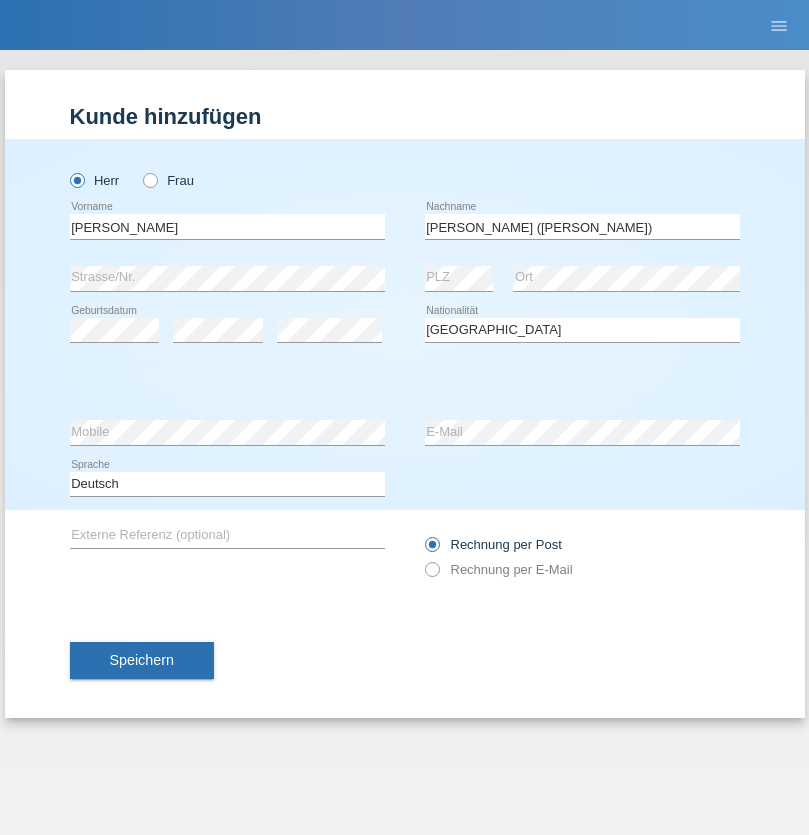 select on "2001" 